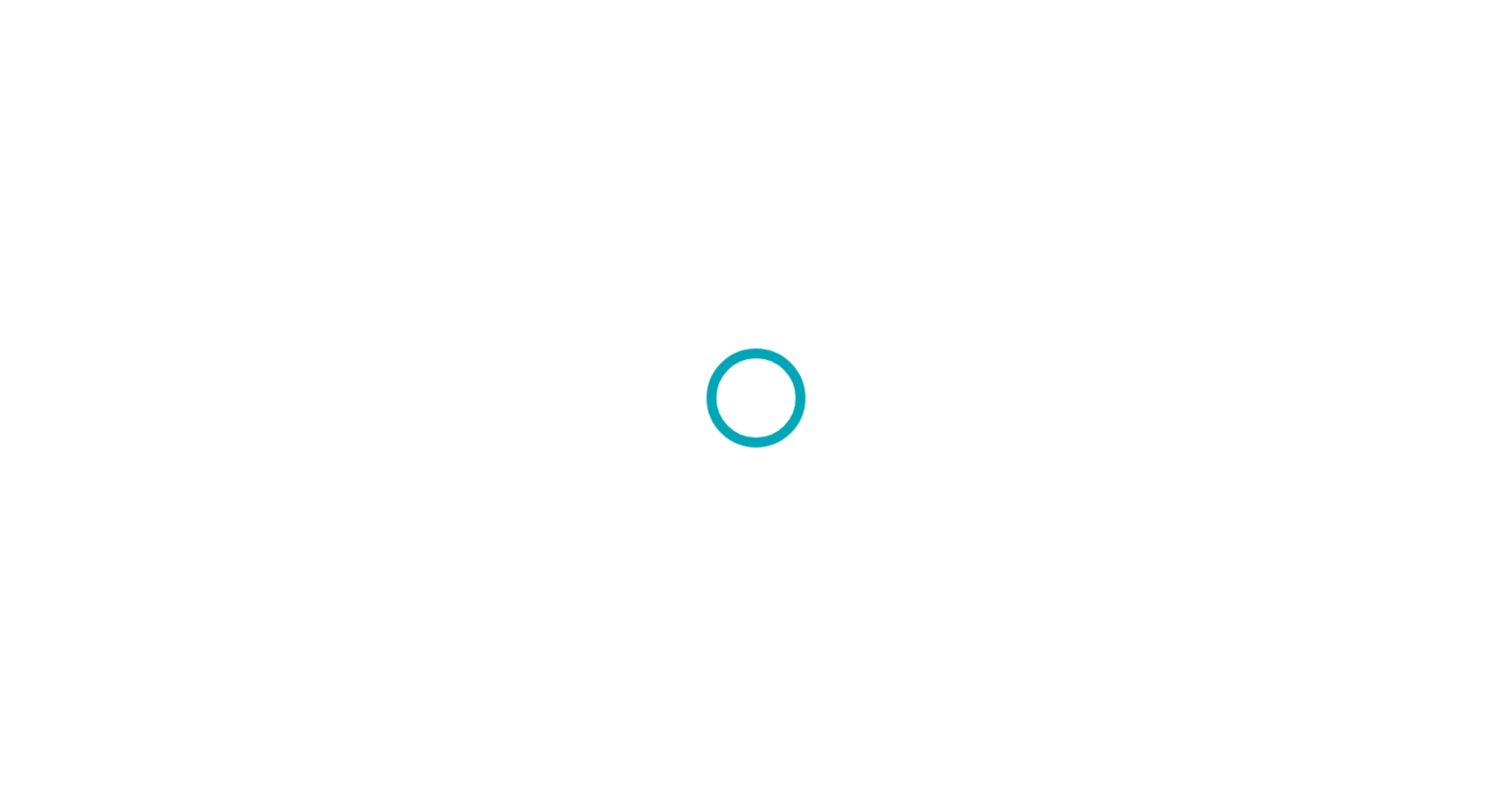 scroll, scrollTop: 0, scrollLeft: 0, axis: both 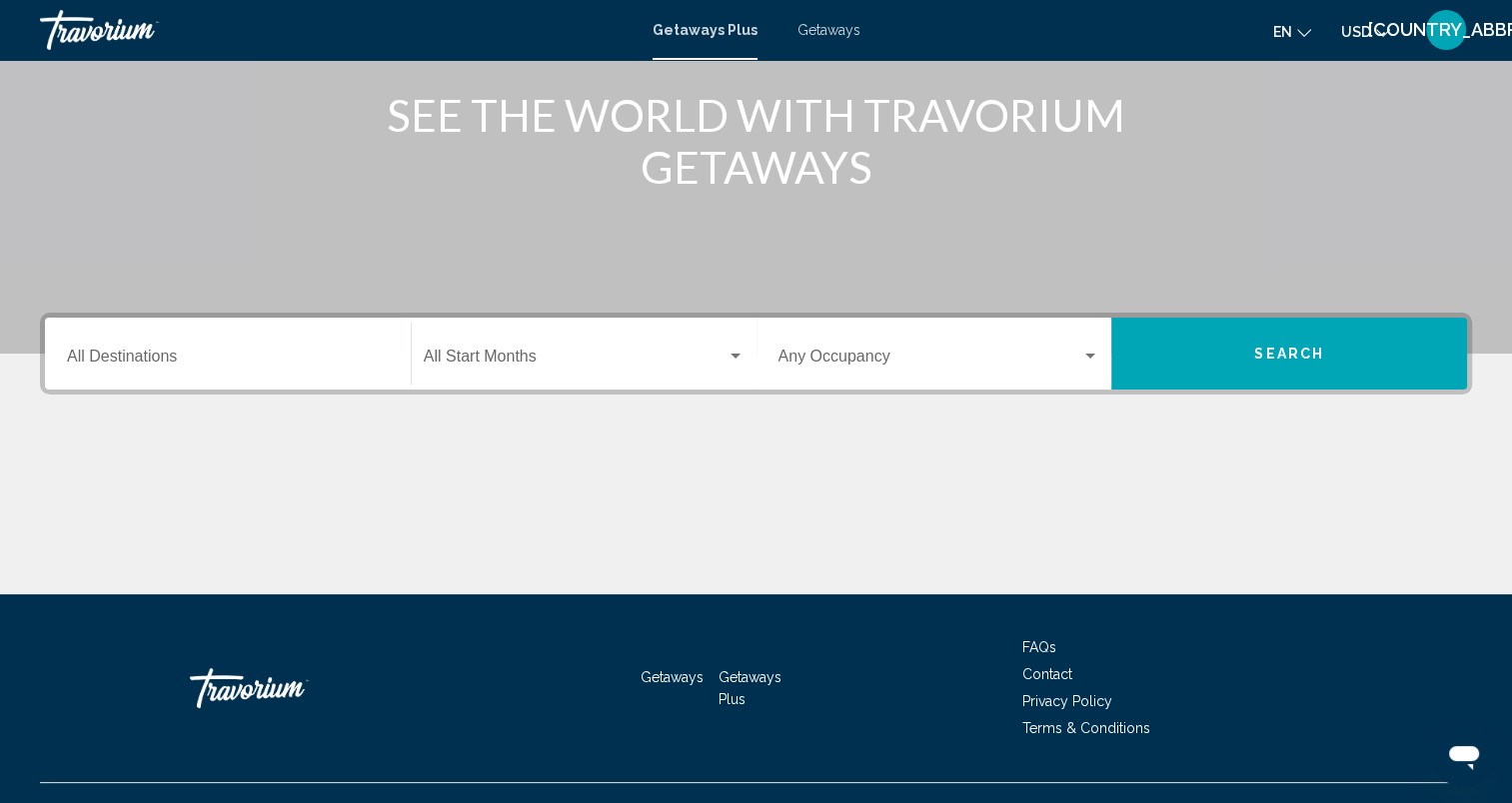 click at bounding box center (575, 361) 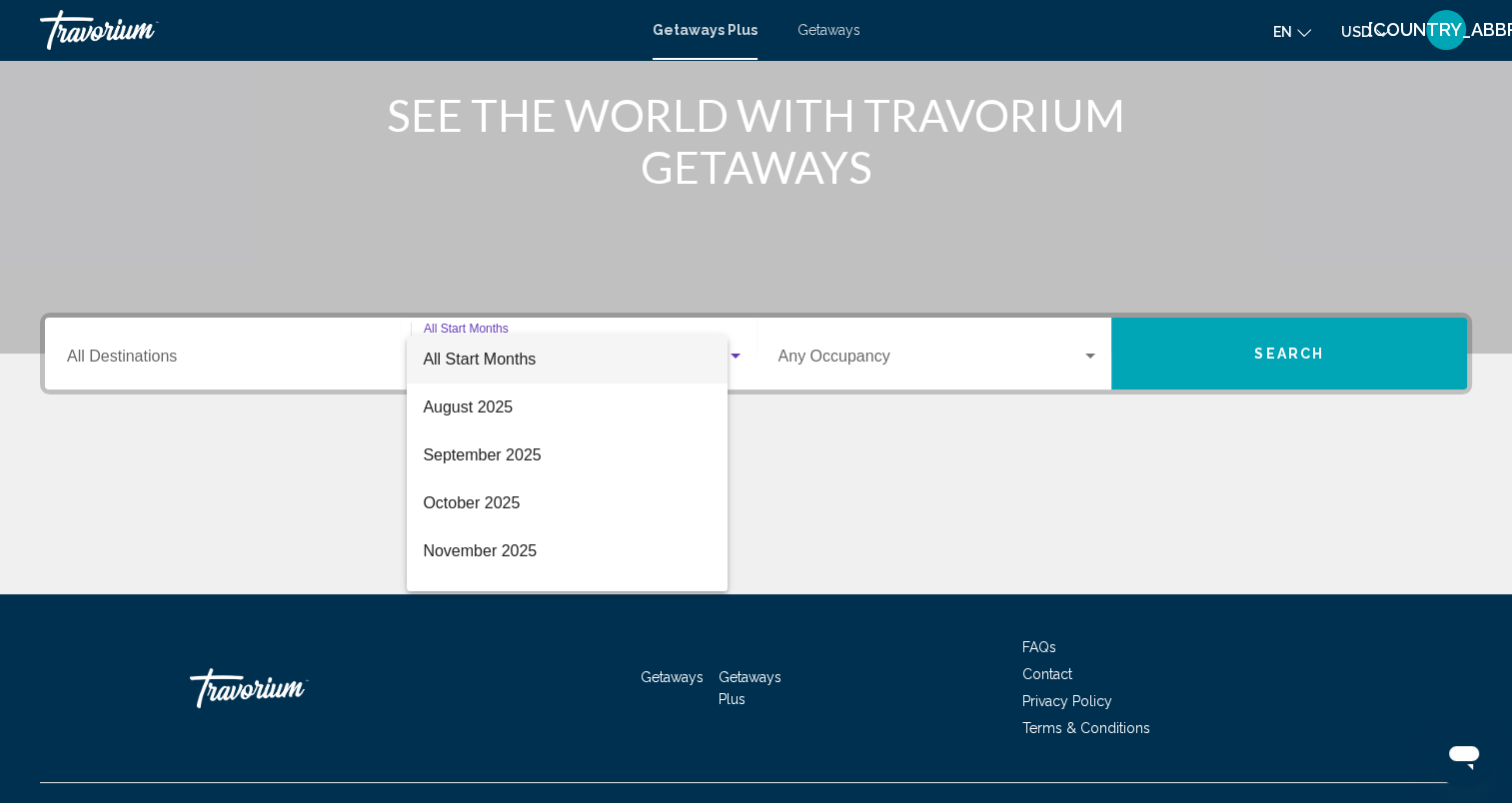 scroll, scrollTop: 281, scrollLeft: 0, axis: vertical 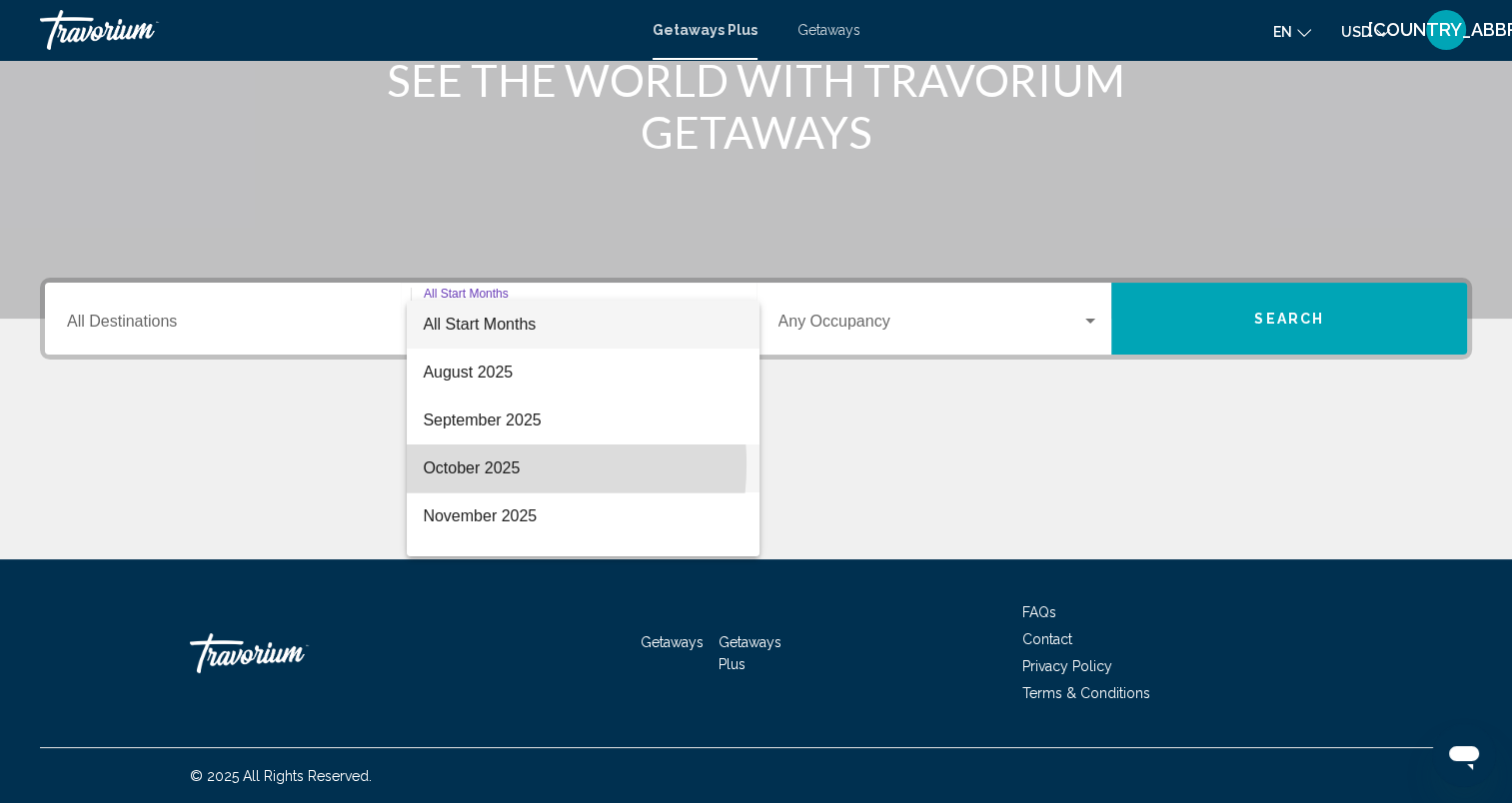click on "October 2025" at bounding box center [583, 468] 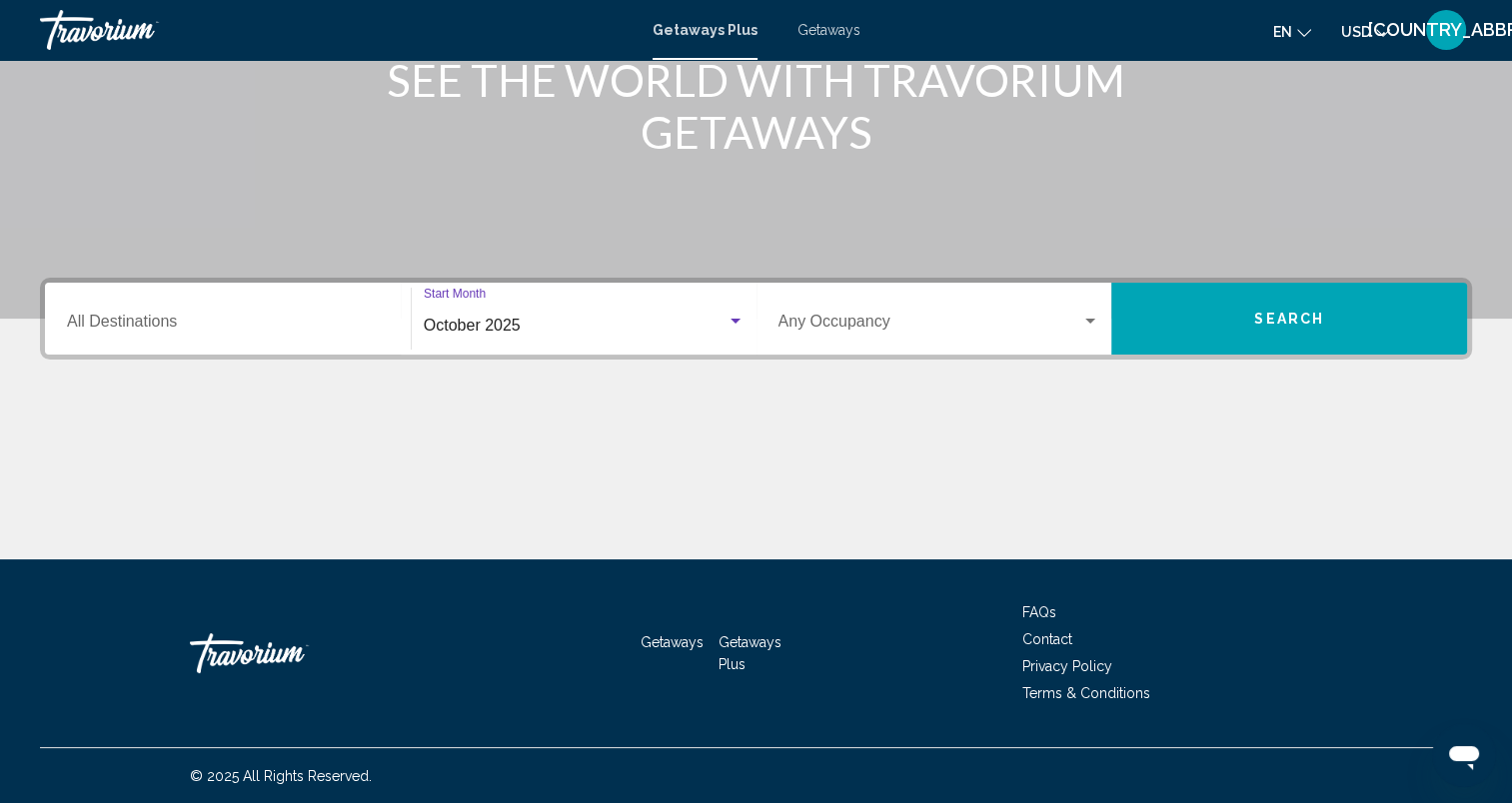 click at bounding box center (930, 326) 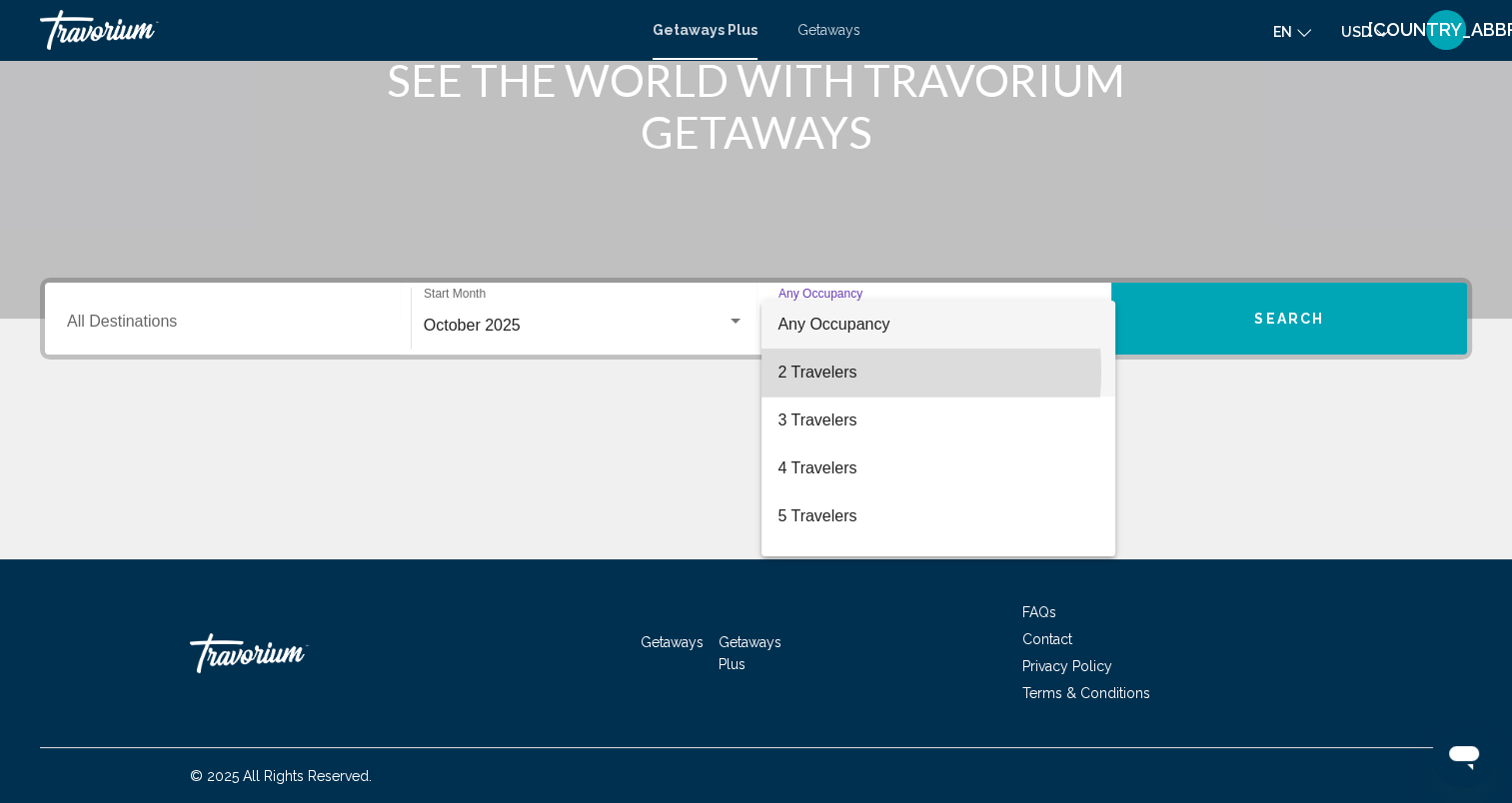 click on "2 Travelers" at bounding box center [938, 373] 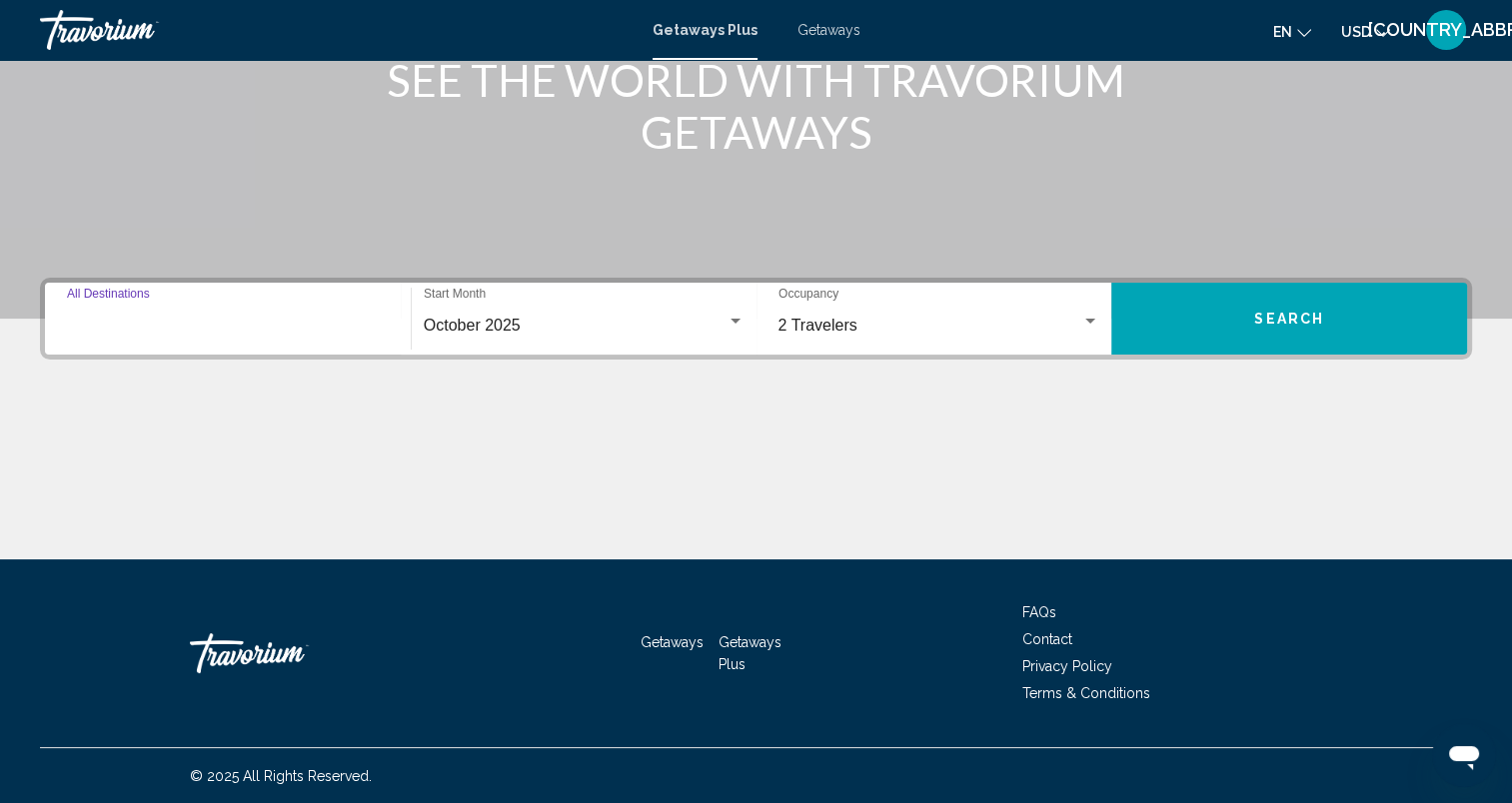 click on "Destination All Destinations" at bounding box center (228, 326) 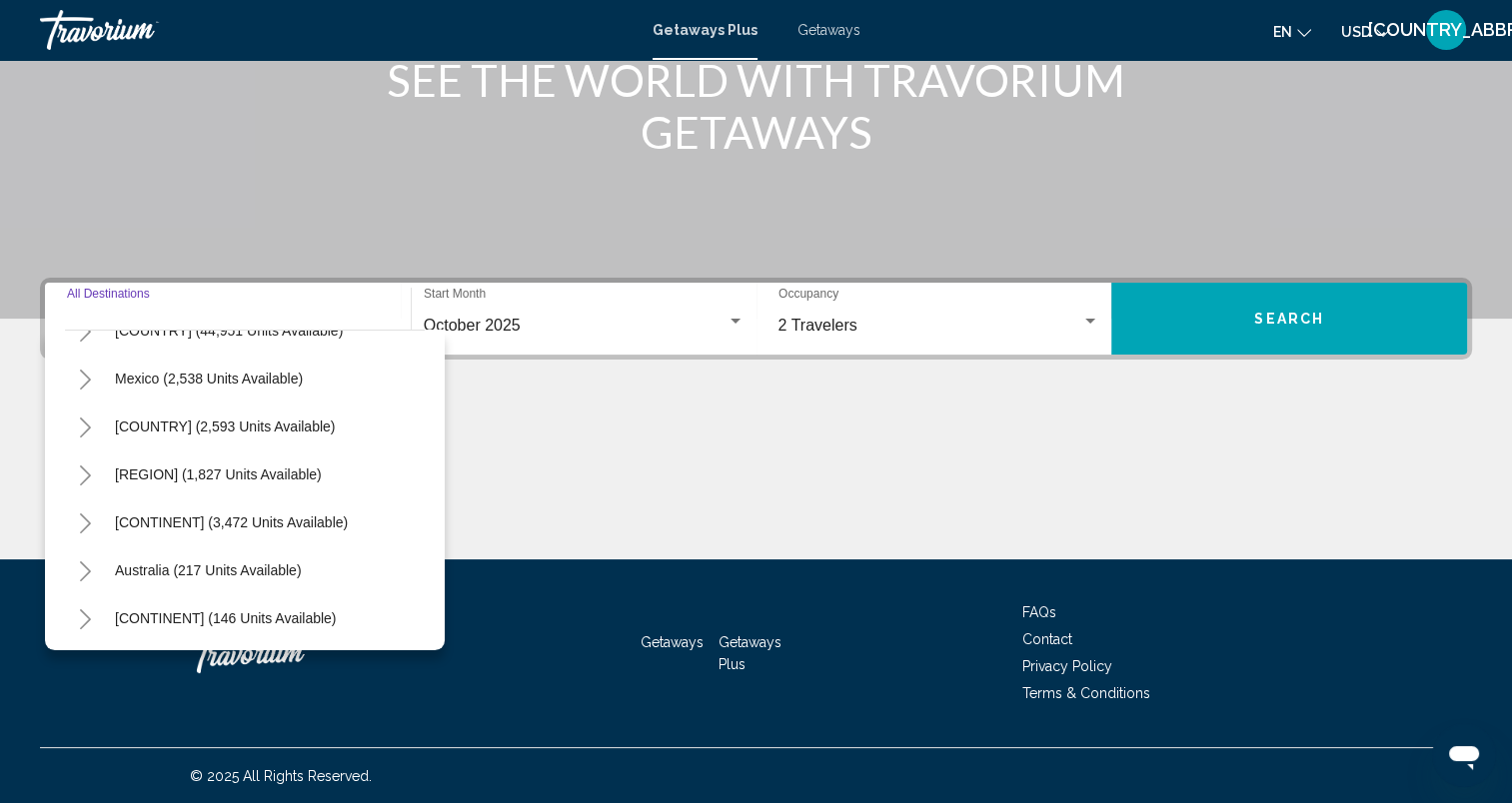 scroll, scrollTop: 84, scrollLeft: 0, axis: vertical 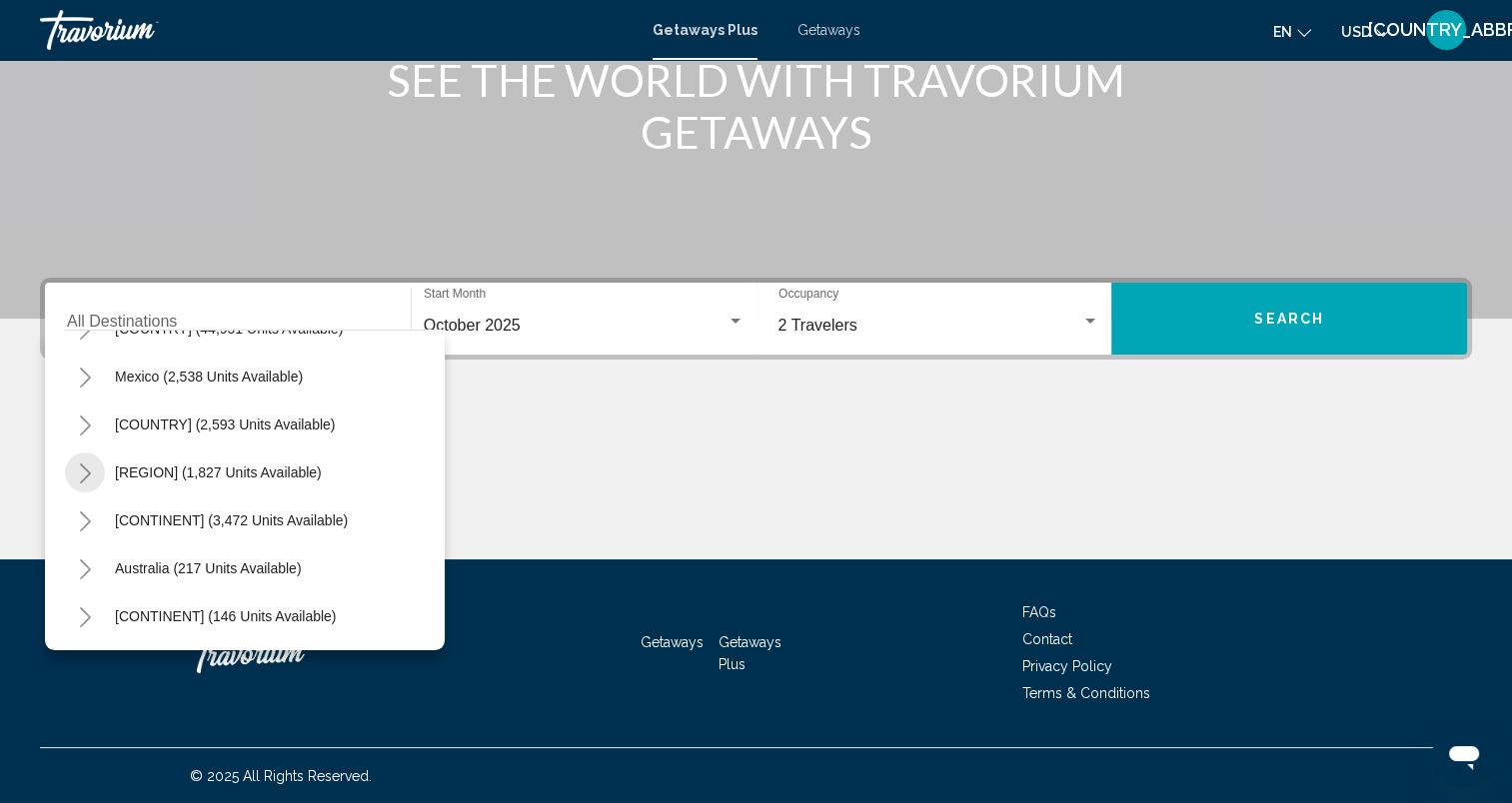click 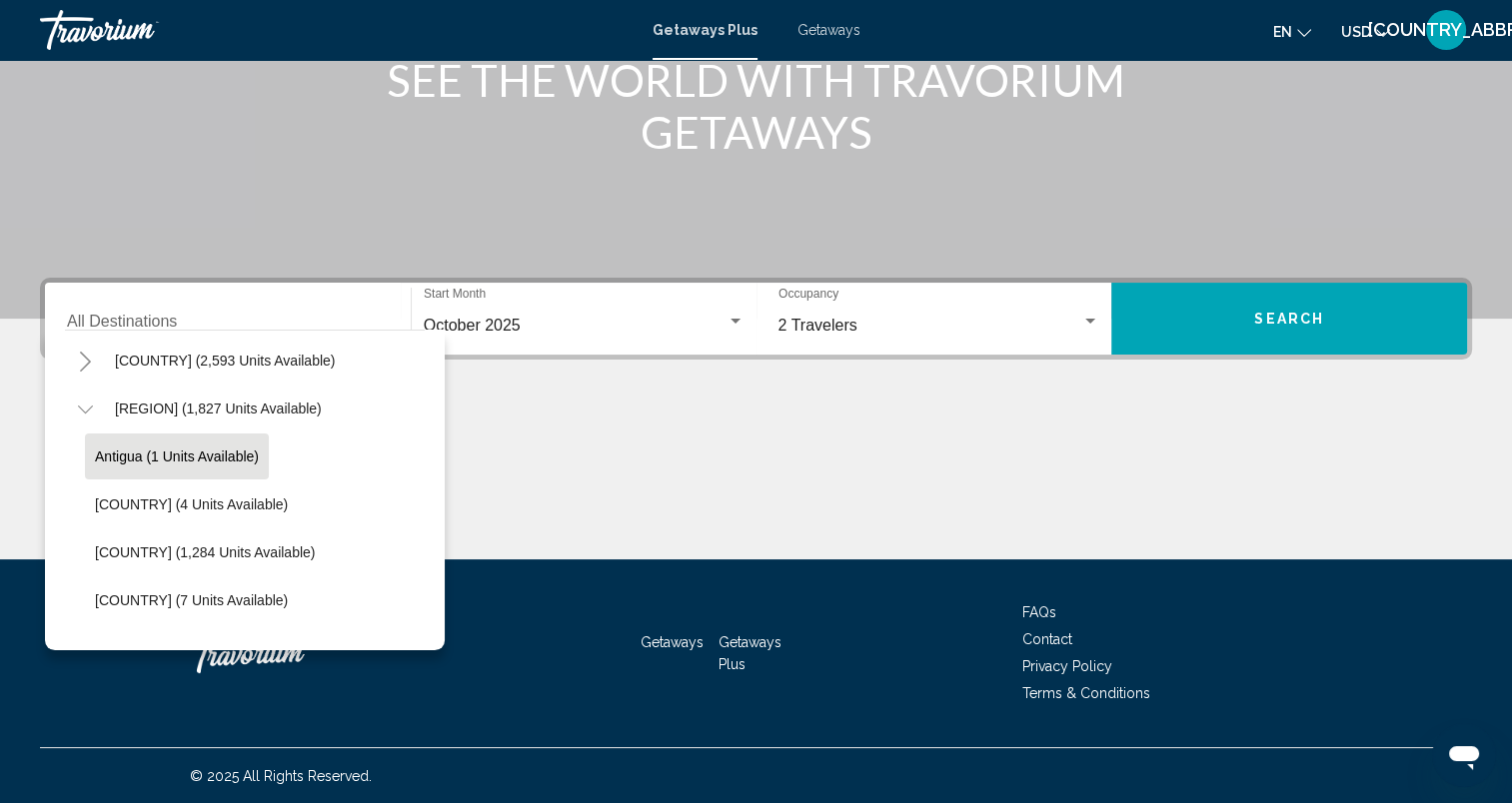scroll, scrollTop: 136, scrollLeft: 0, axis: vertical 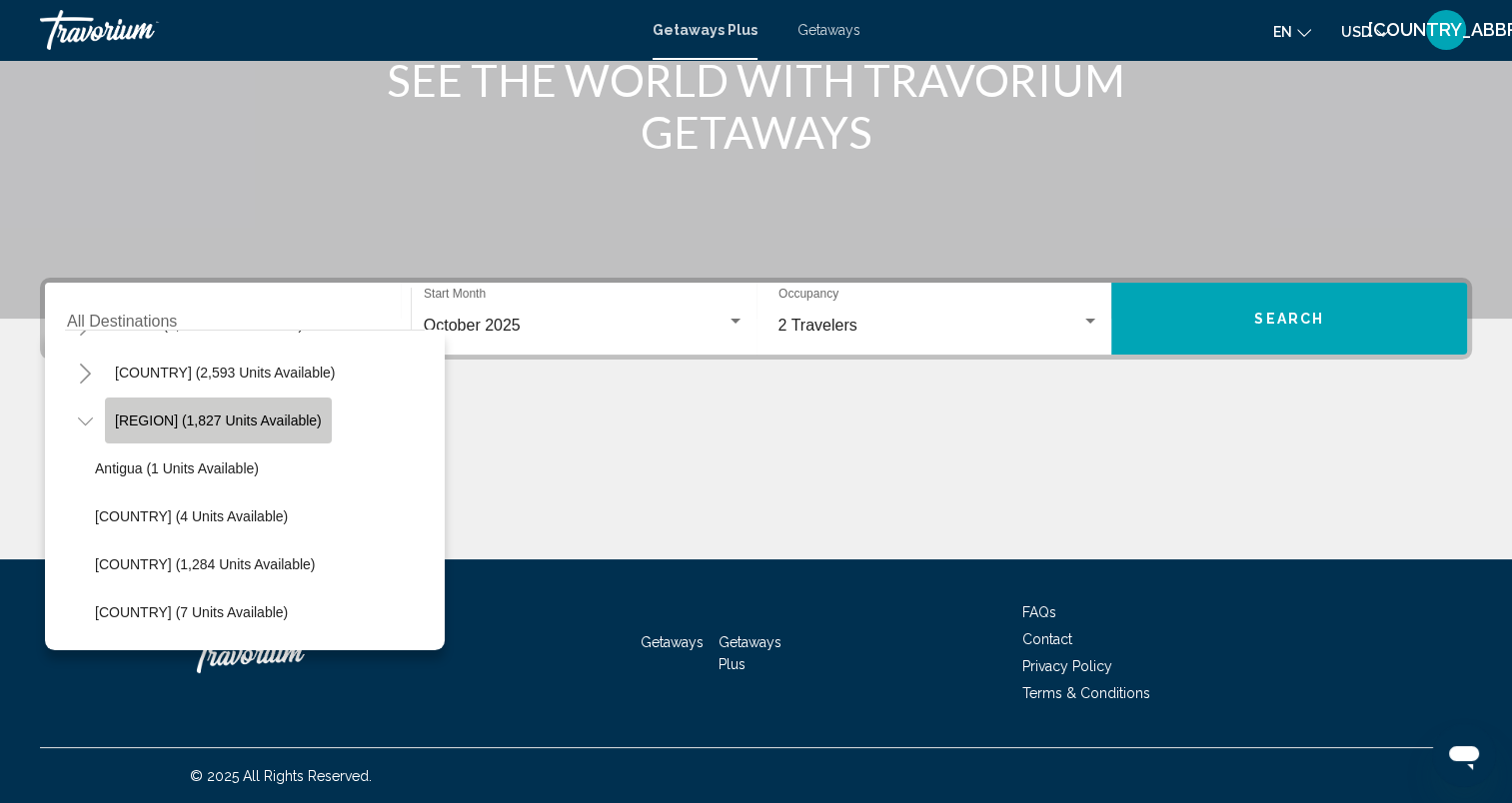 click on "[REGION] ([NUMBER] units available)" 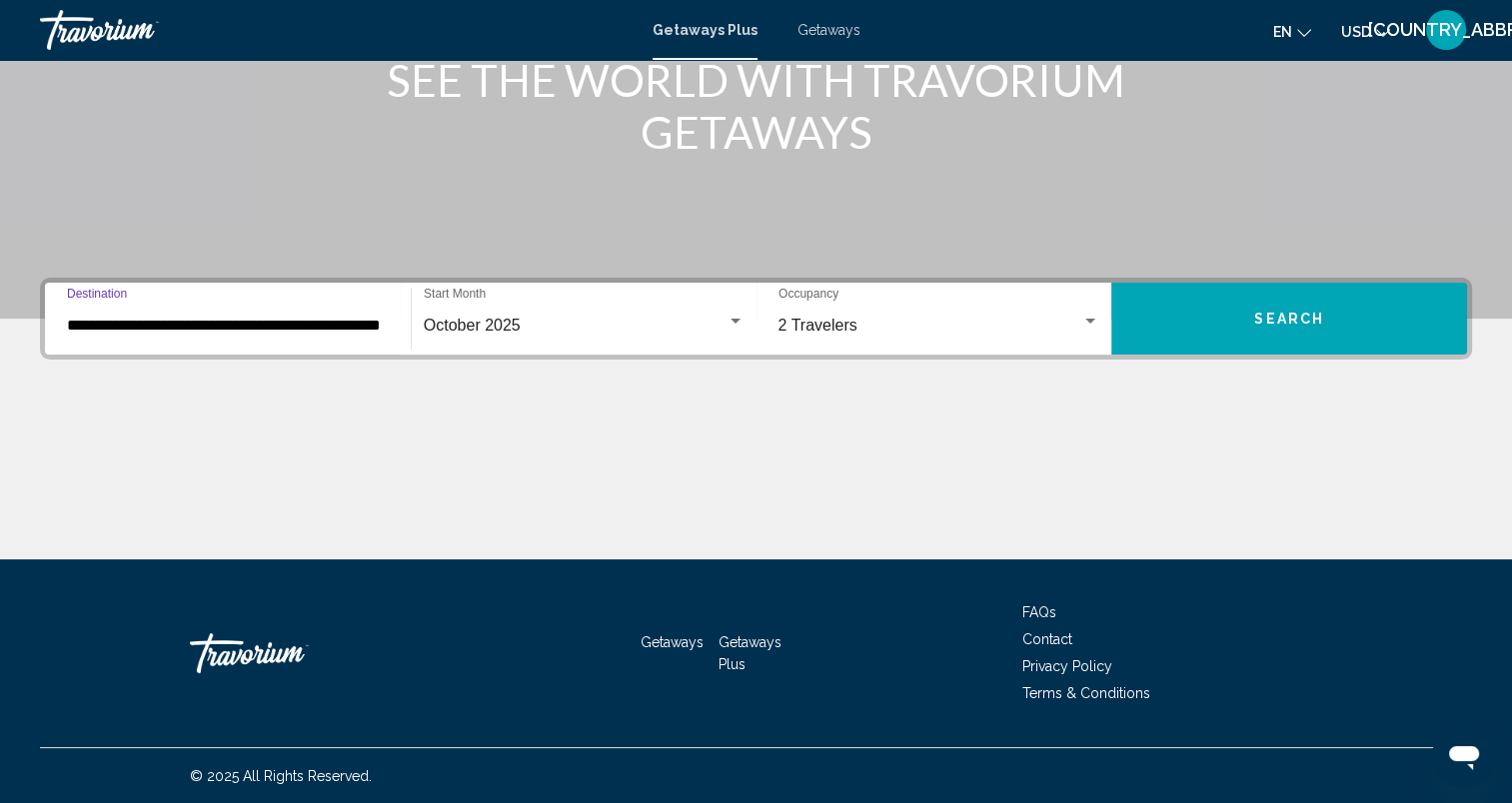 click on "Search" at bounding box center [1289, 319] 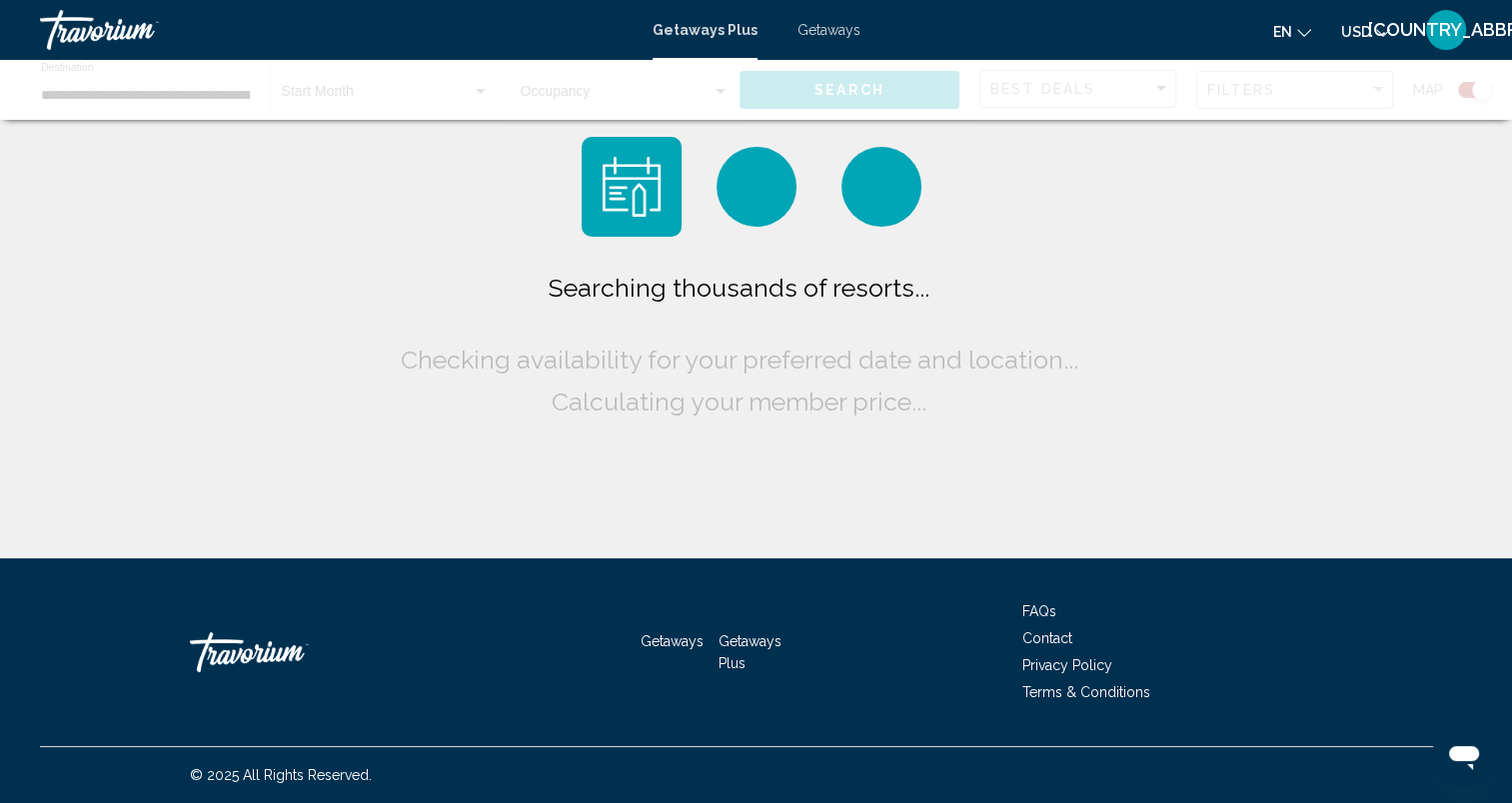 scroll, scrollTop: 0, scrollLeft: 0, axis: both 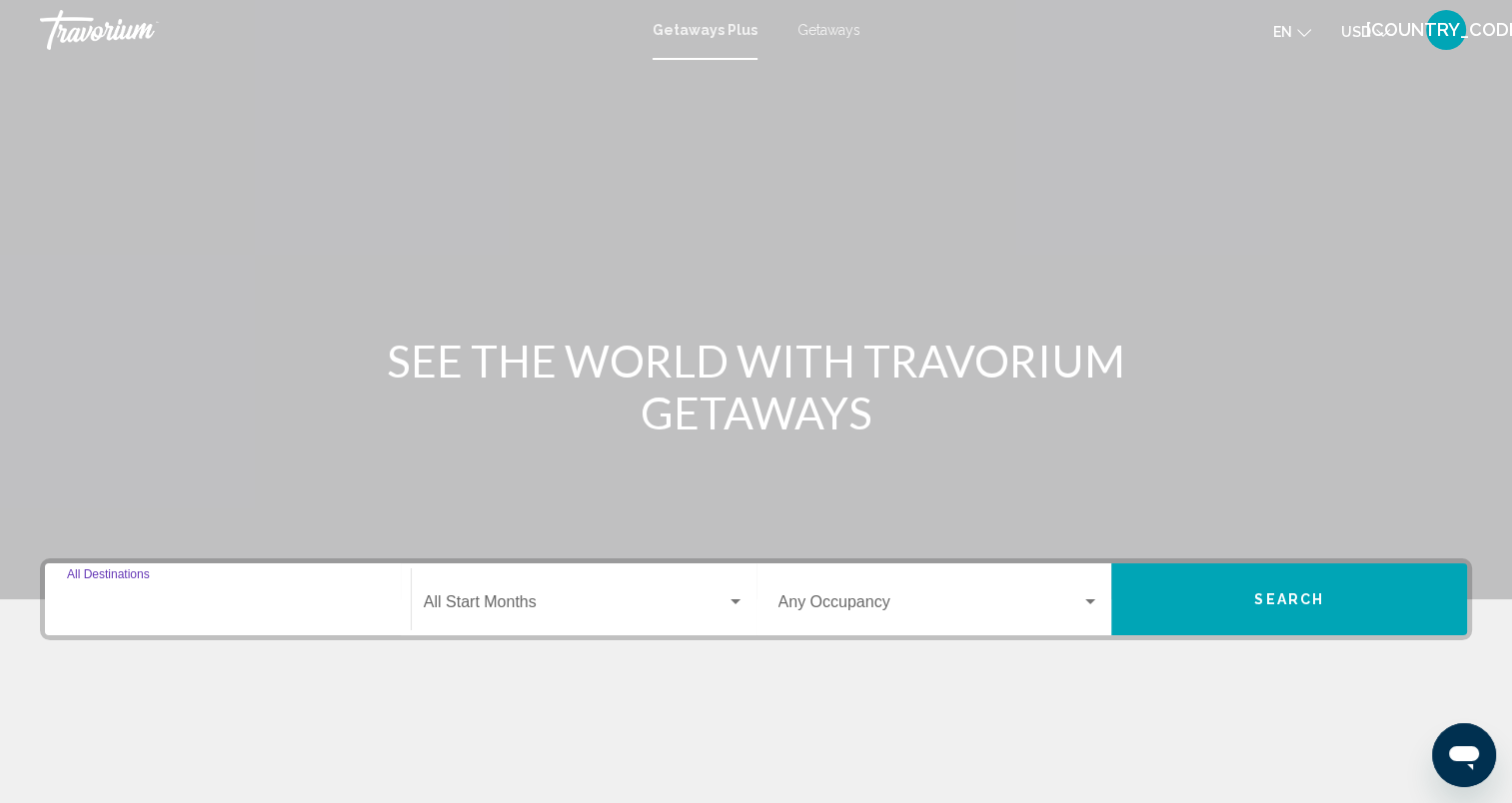 click on "Destination All Destinations" at bounding box center (228, 606) 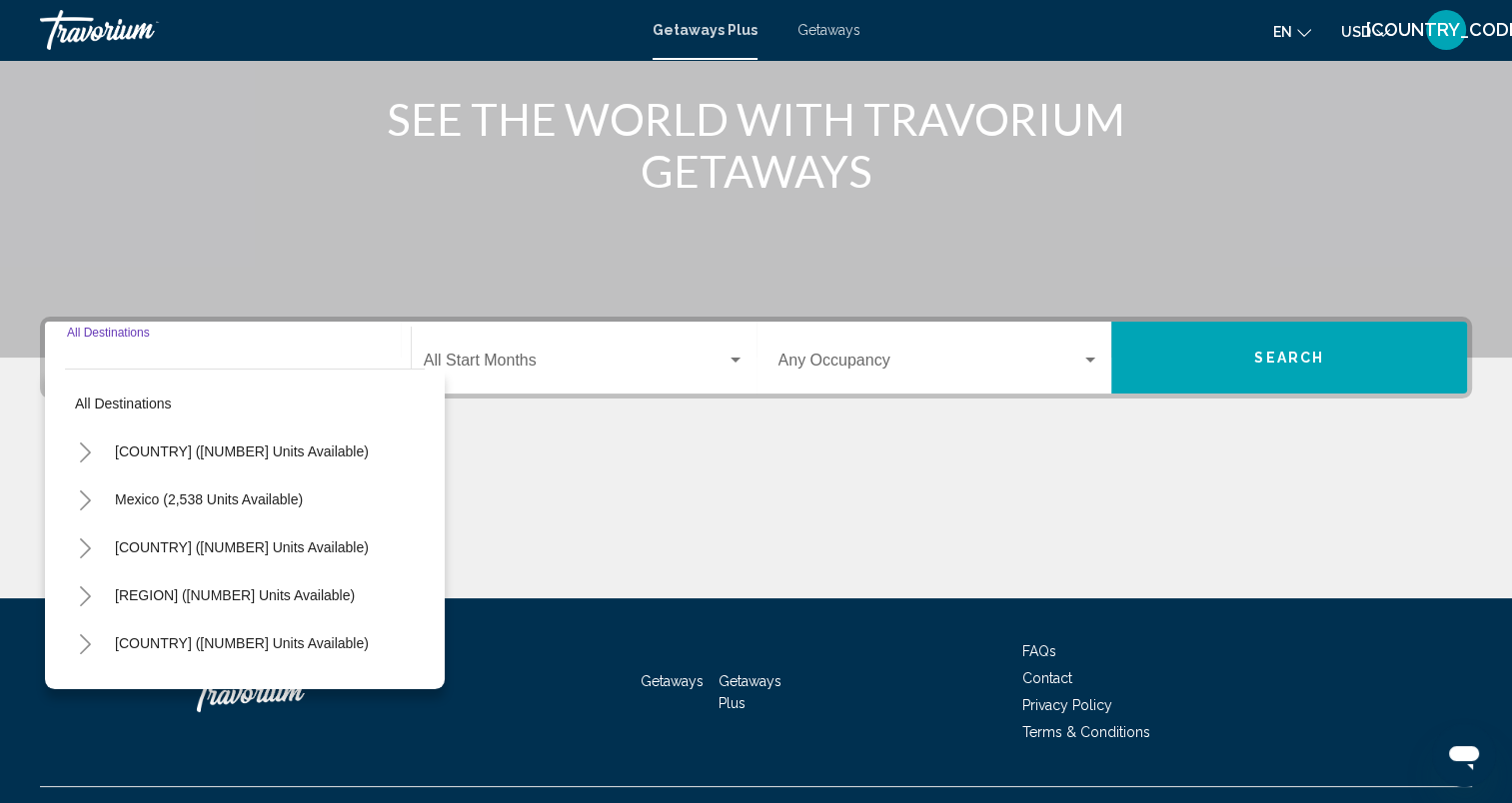 scroll, scrollTop: 281, scrollLeft: 0, axis: vertical 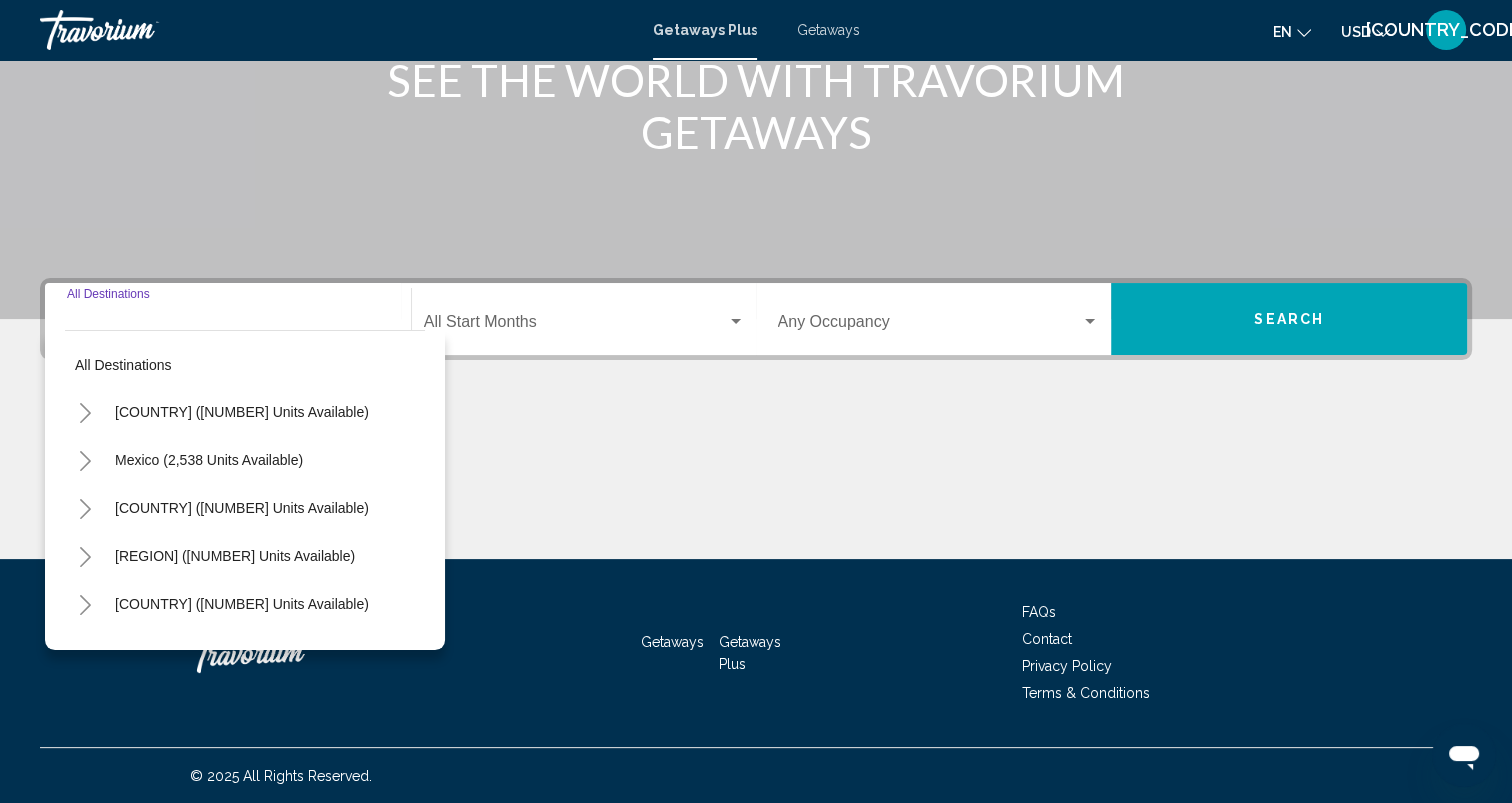 click 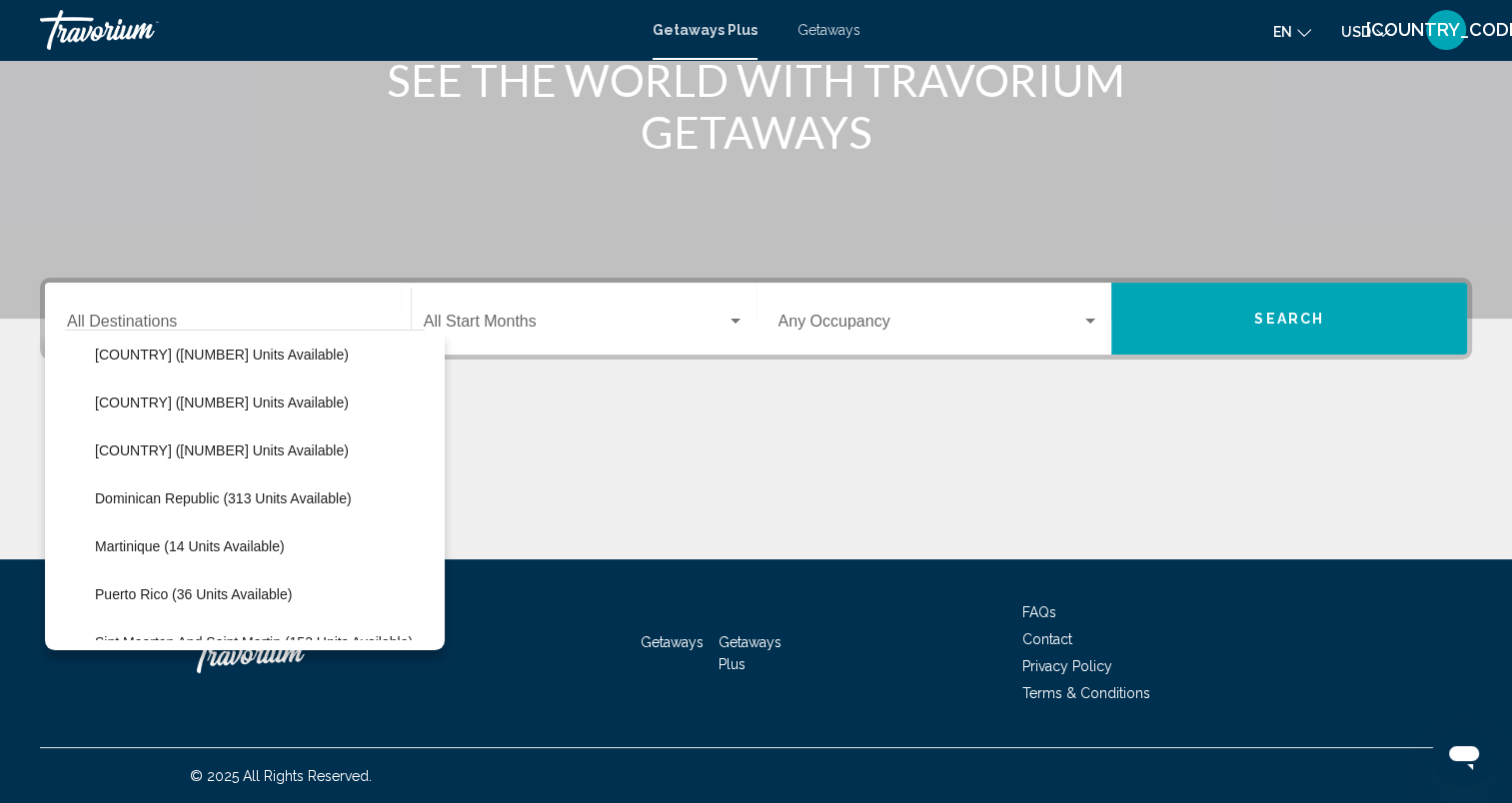 scroll, scrollTop: 212, scrollLeft: 0, axis: vertical 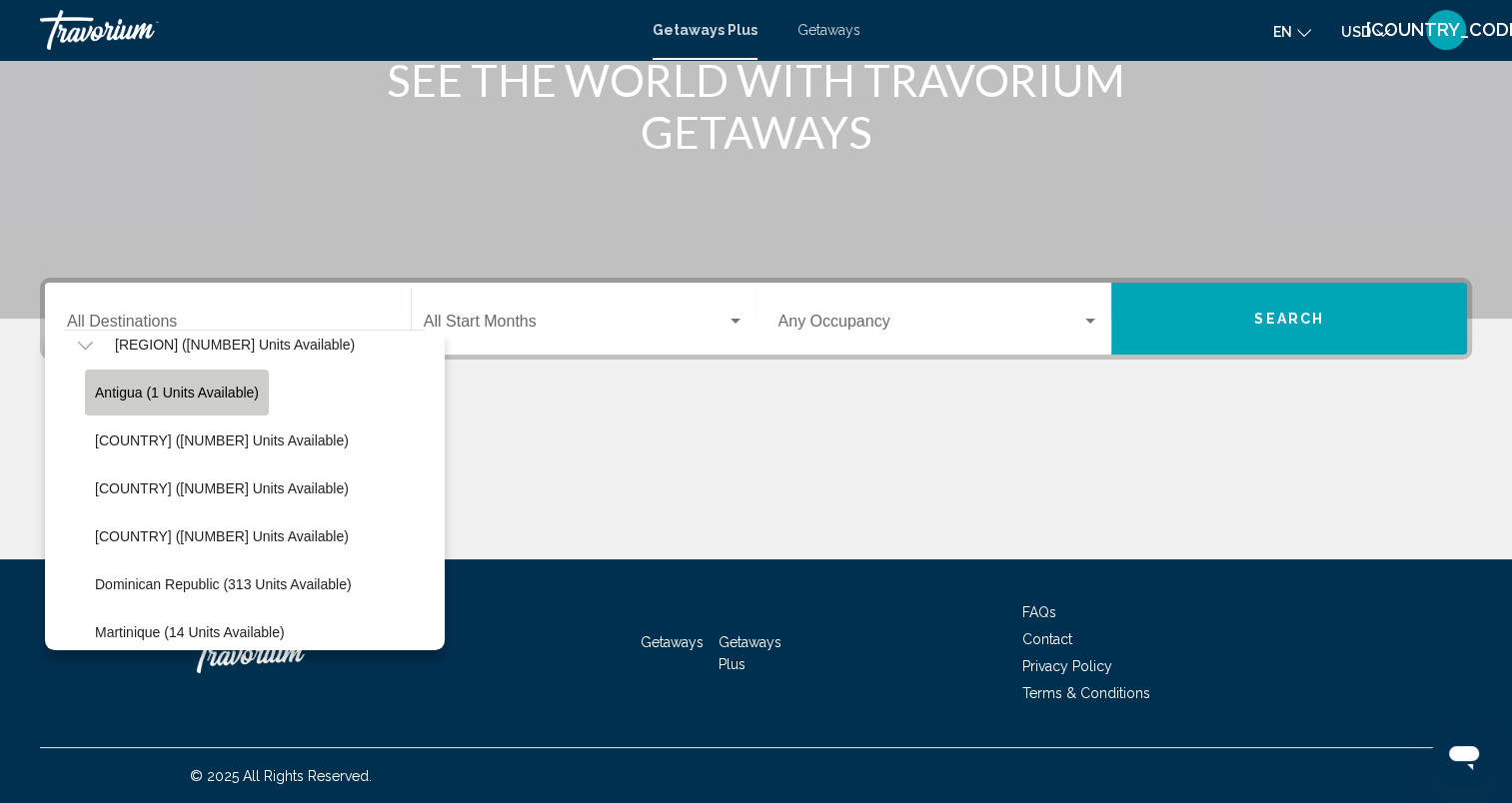 click on "Antigua (1 units available)" 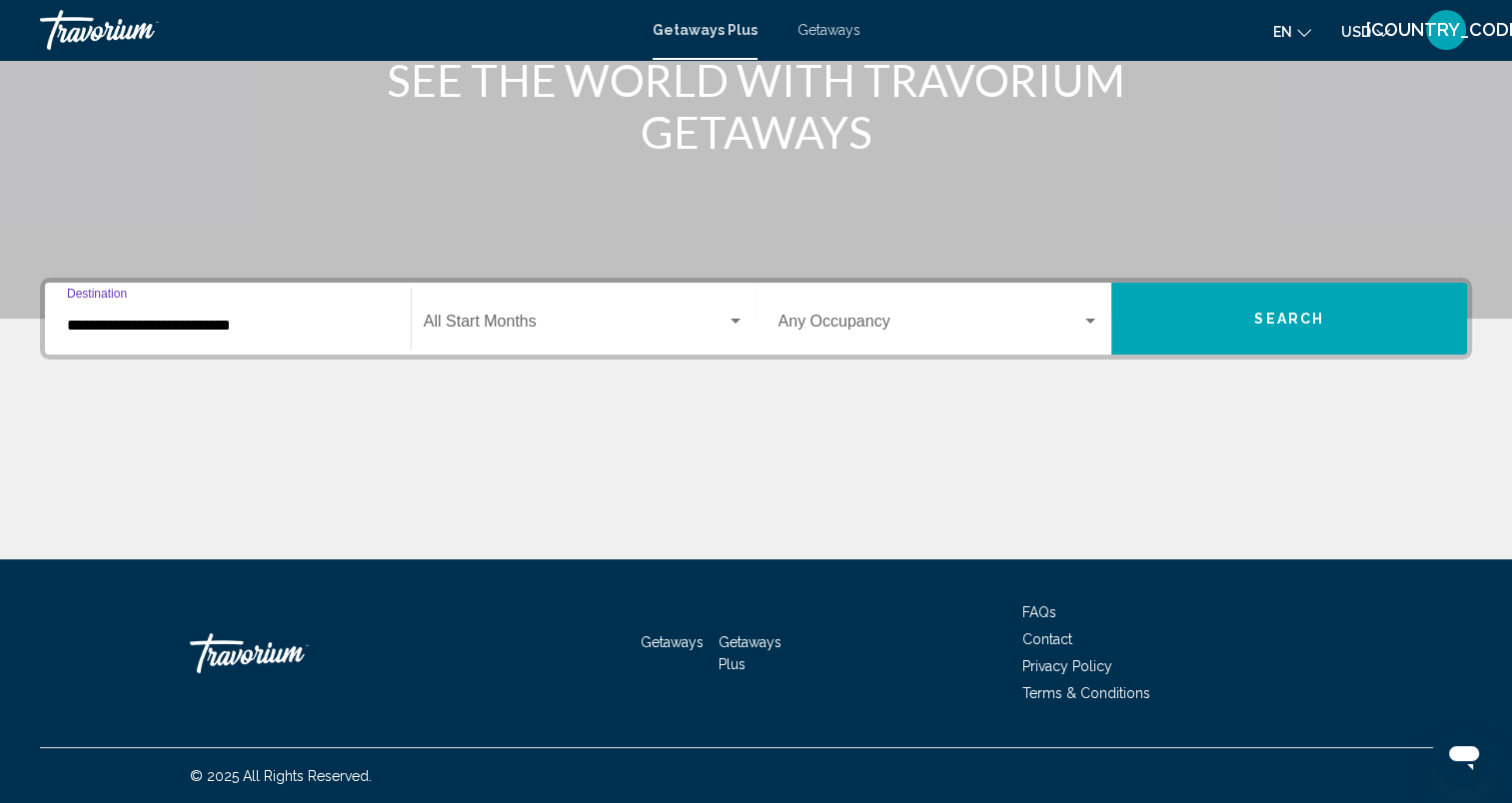 click at bounding box center (575, 326) 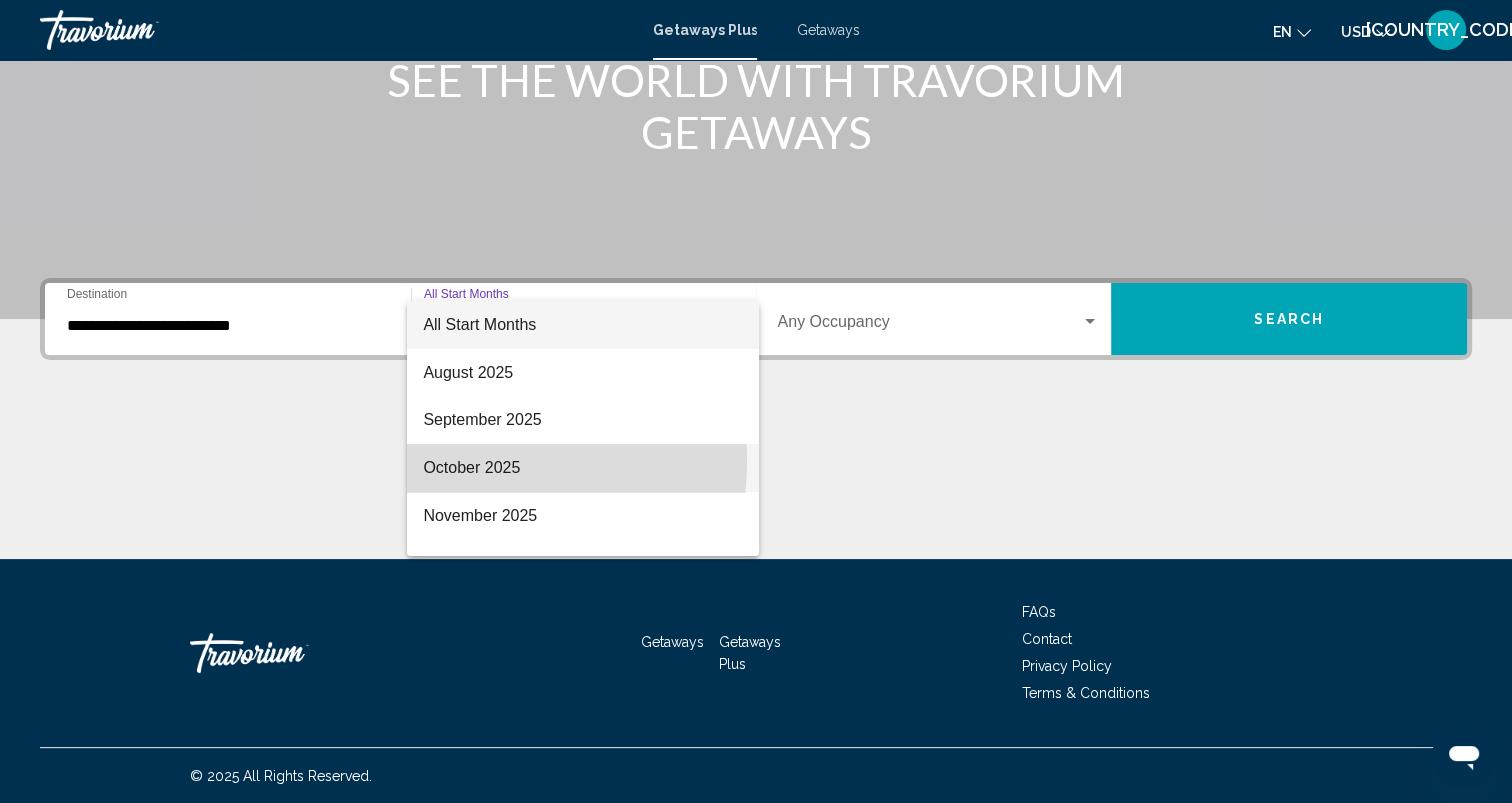 click on "October 2025" at bounding box center [583, 468] 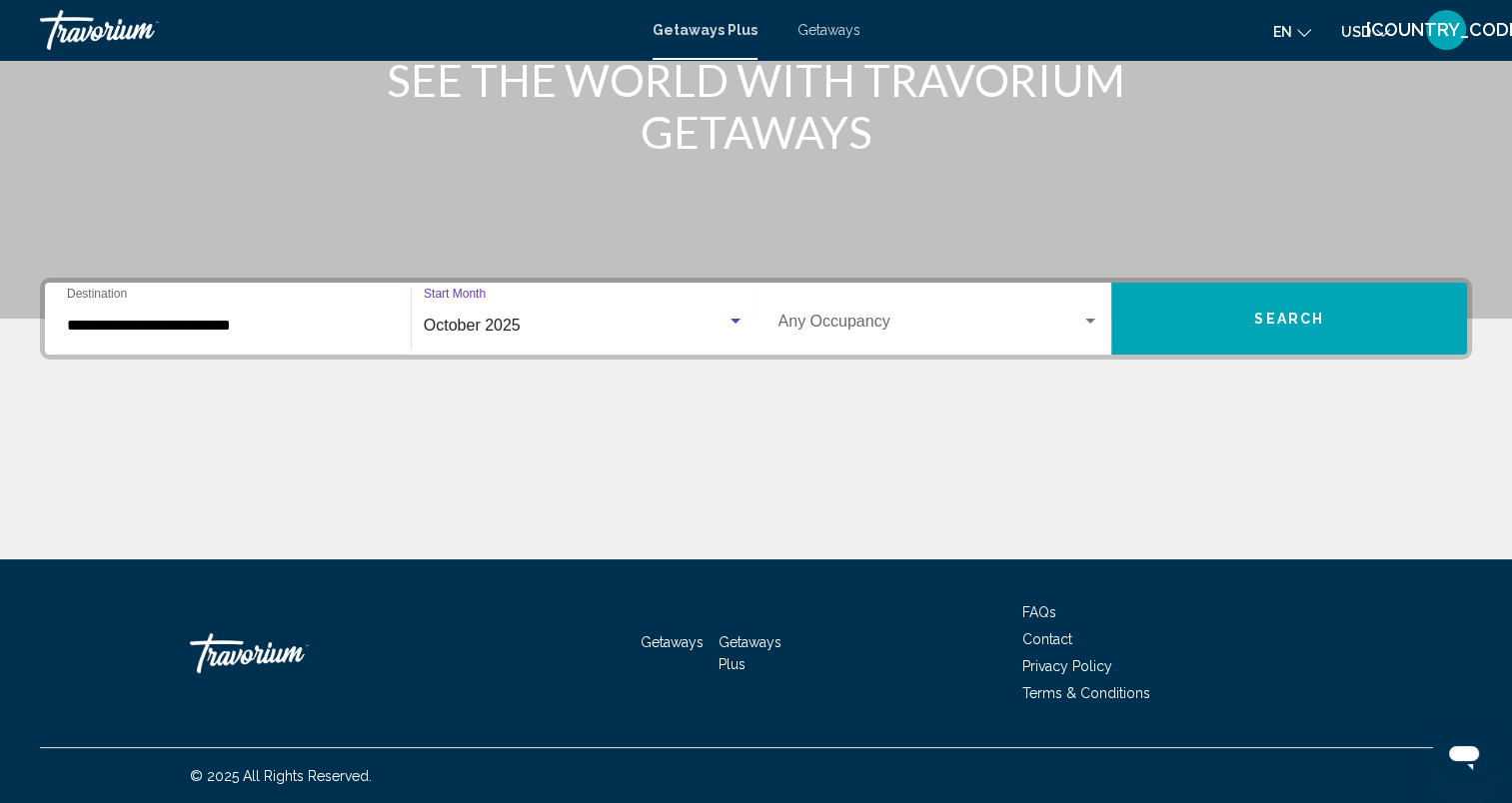 click on "Occupancy Any Occupancy" at bounding box center [939, 319] 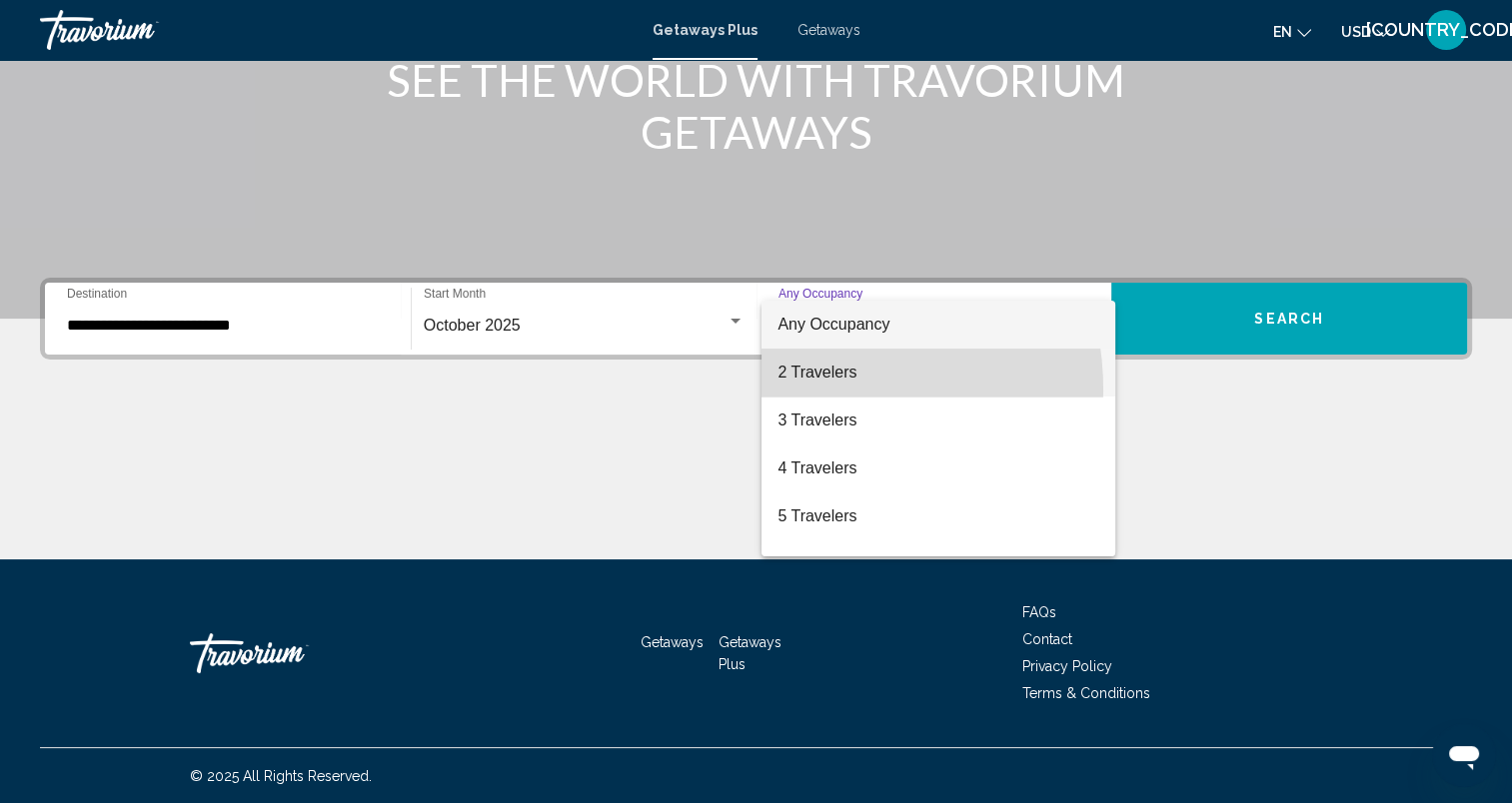 click on "2 Travelers" at bounding box center [938, 373] 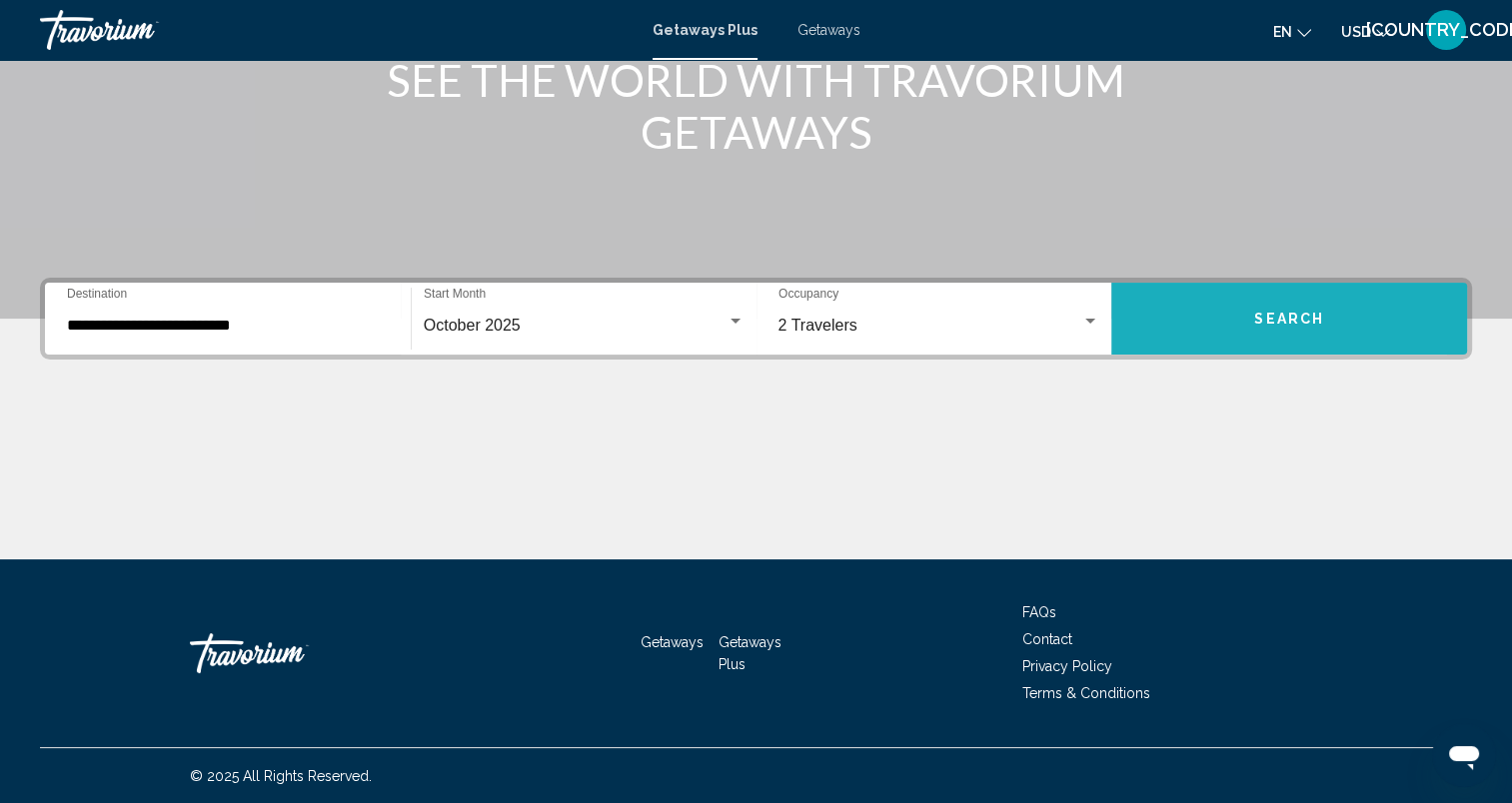 click on "Search" at bounding box center [1289, 319] 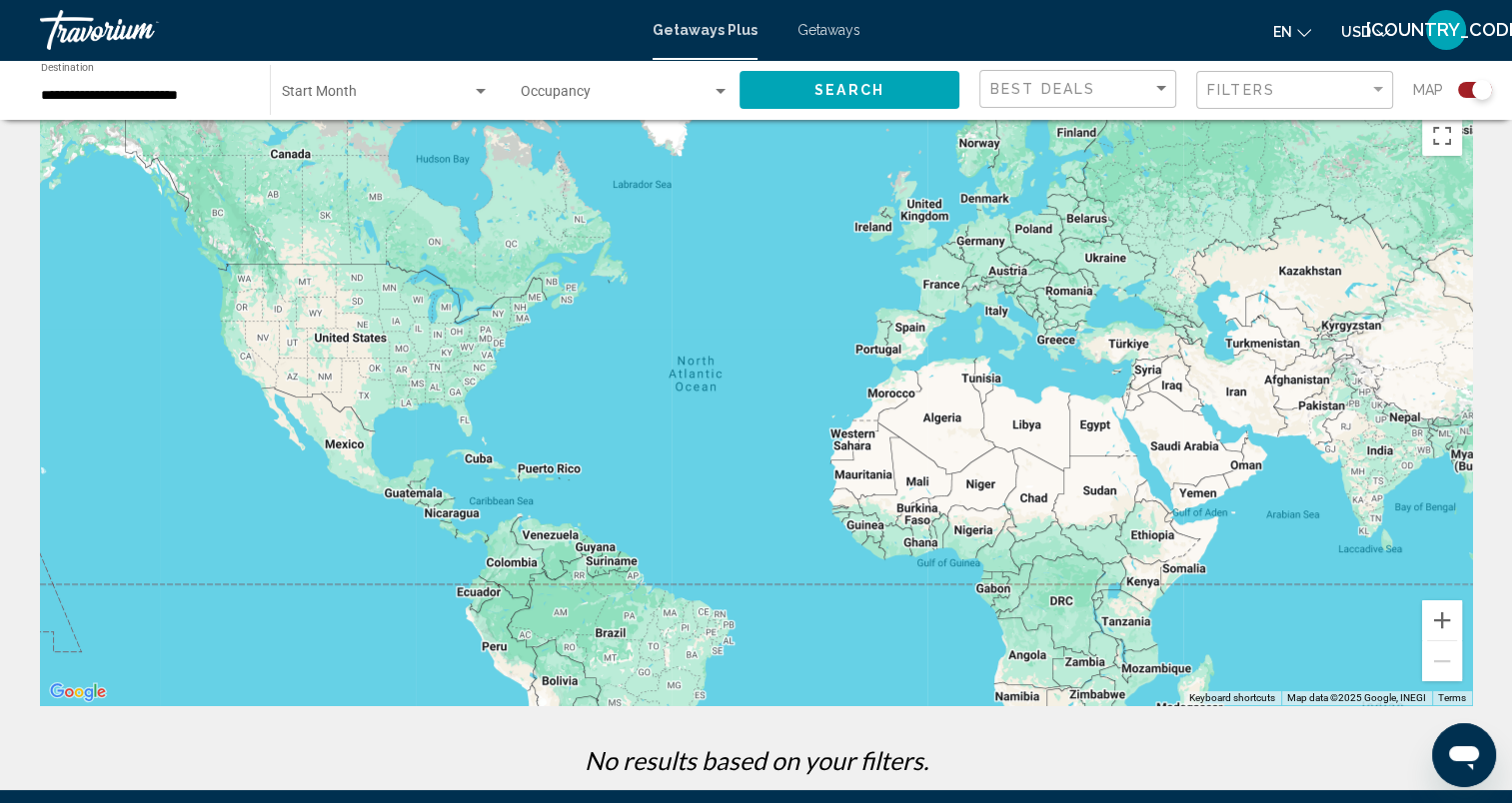 scroll, scrollTop: 0, scrollLeft: 0, axis: both 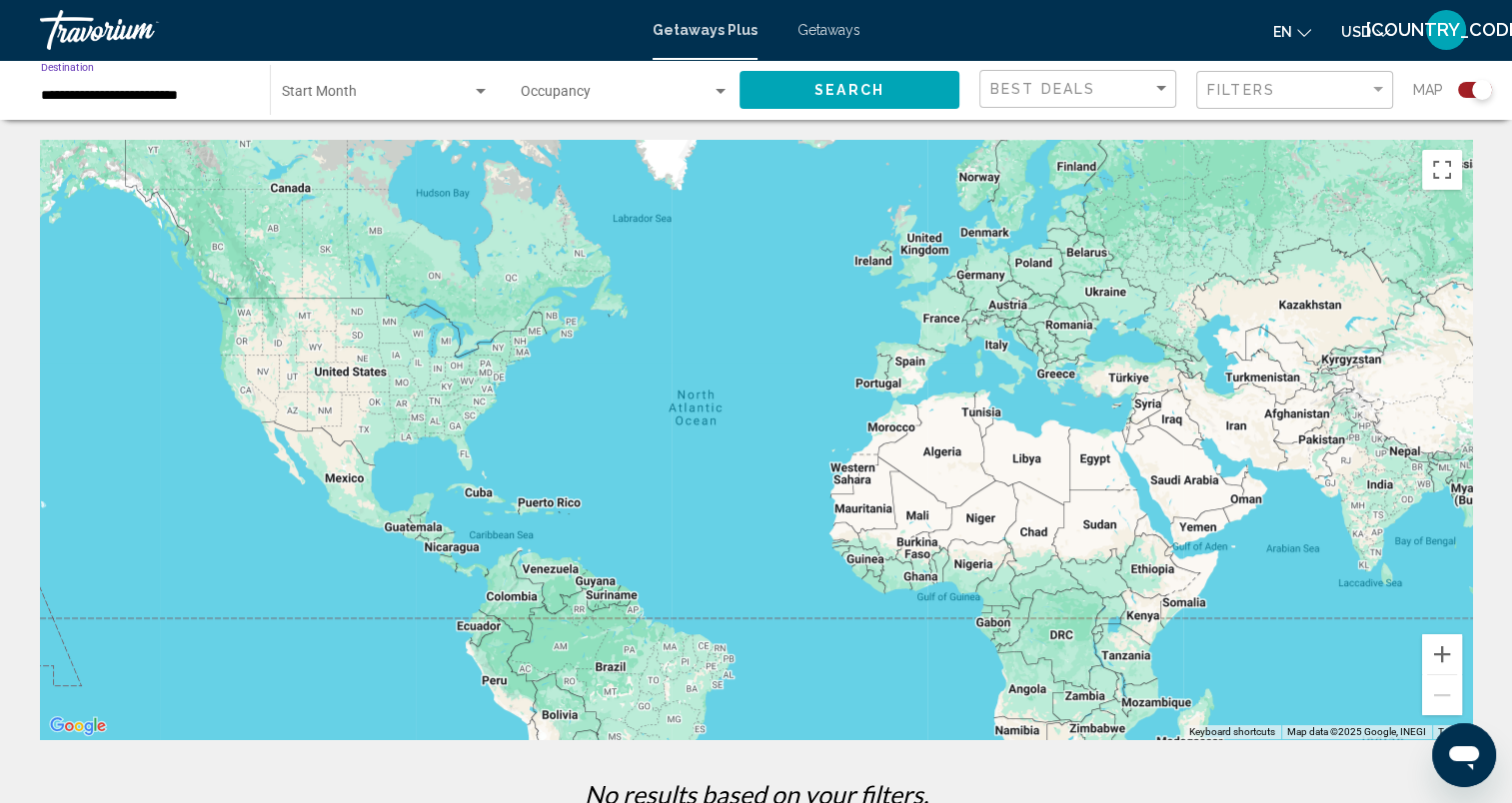 click on "**********" at bounding box center [145, 96] 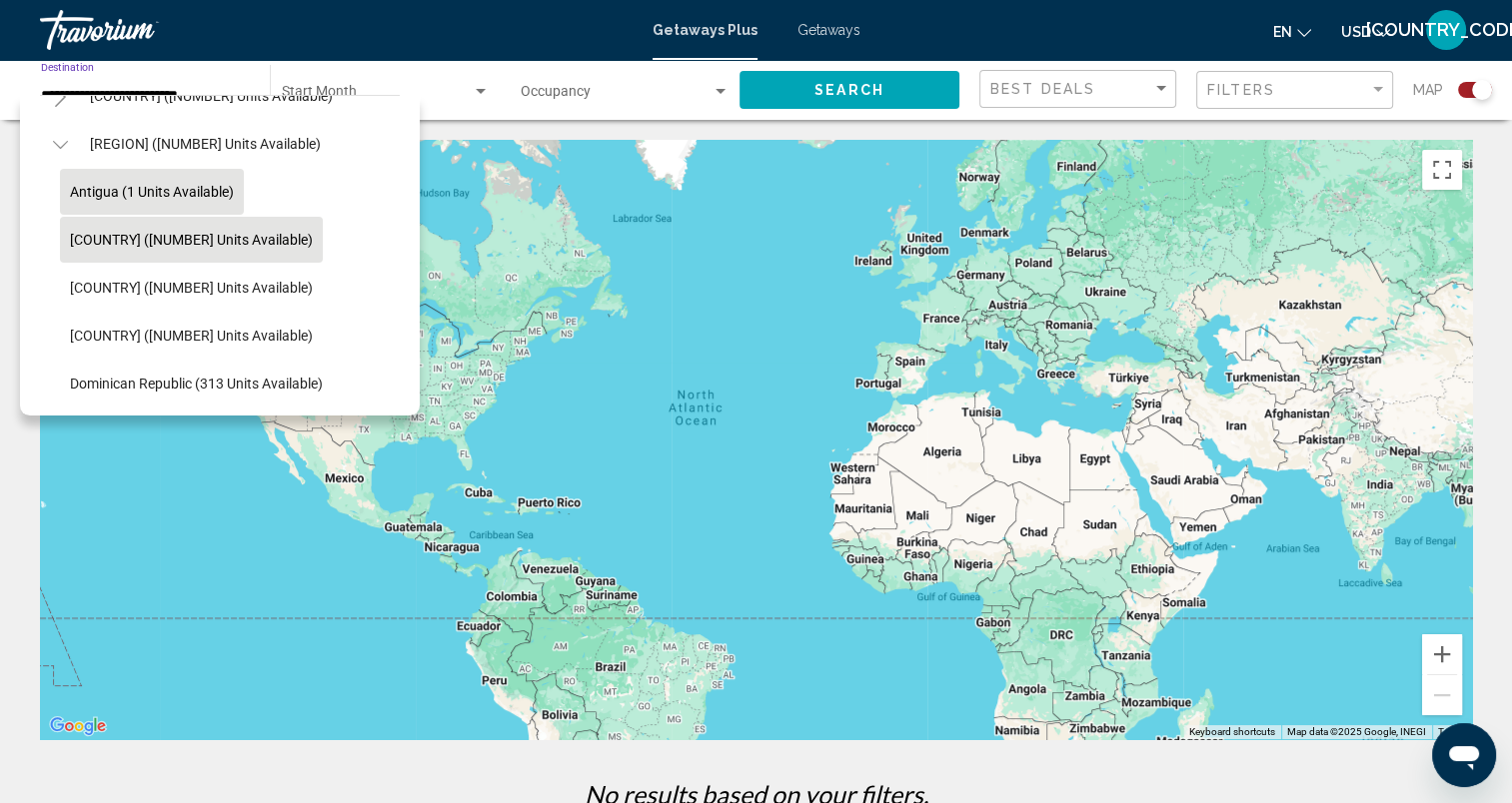 scroll, scrollTop: 180, scrollLeft: 0, axis: vertical 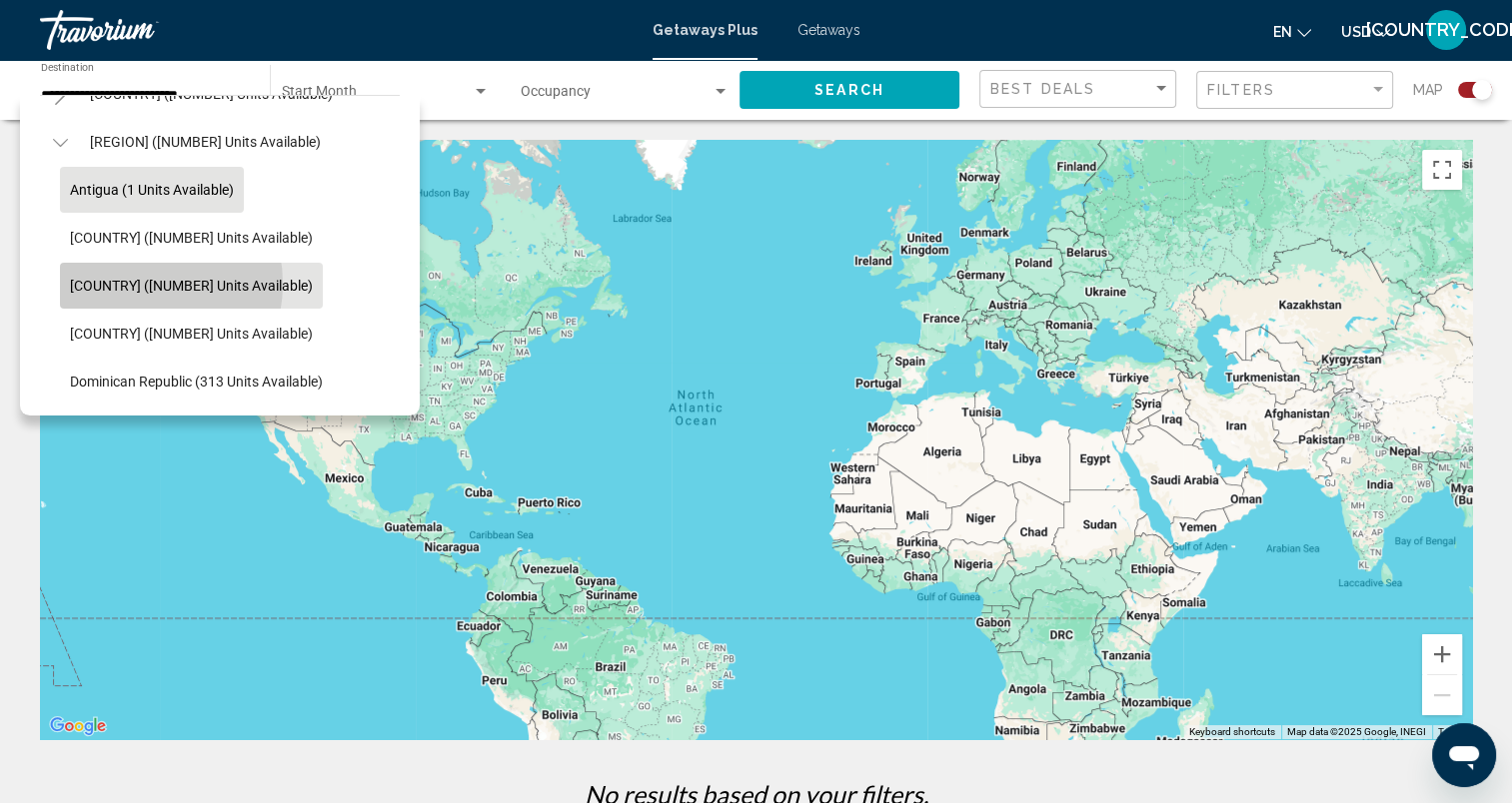 click on "[COUNTRY] ([NUMBER] units available)" 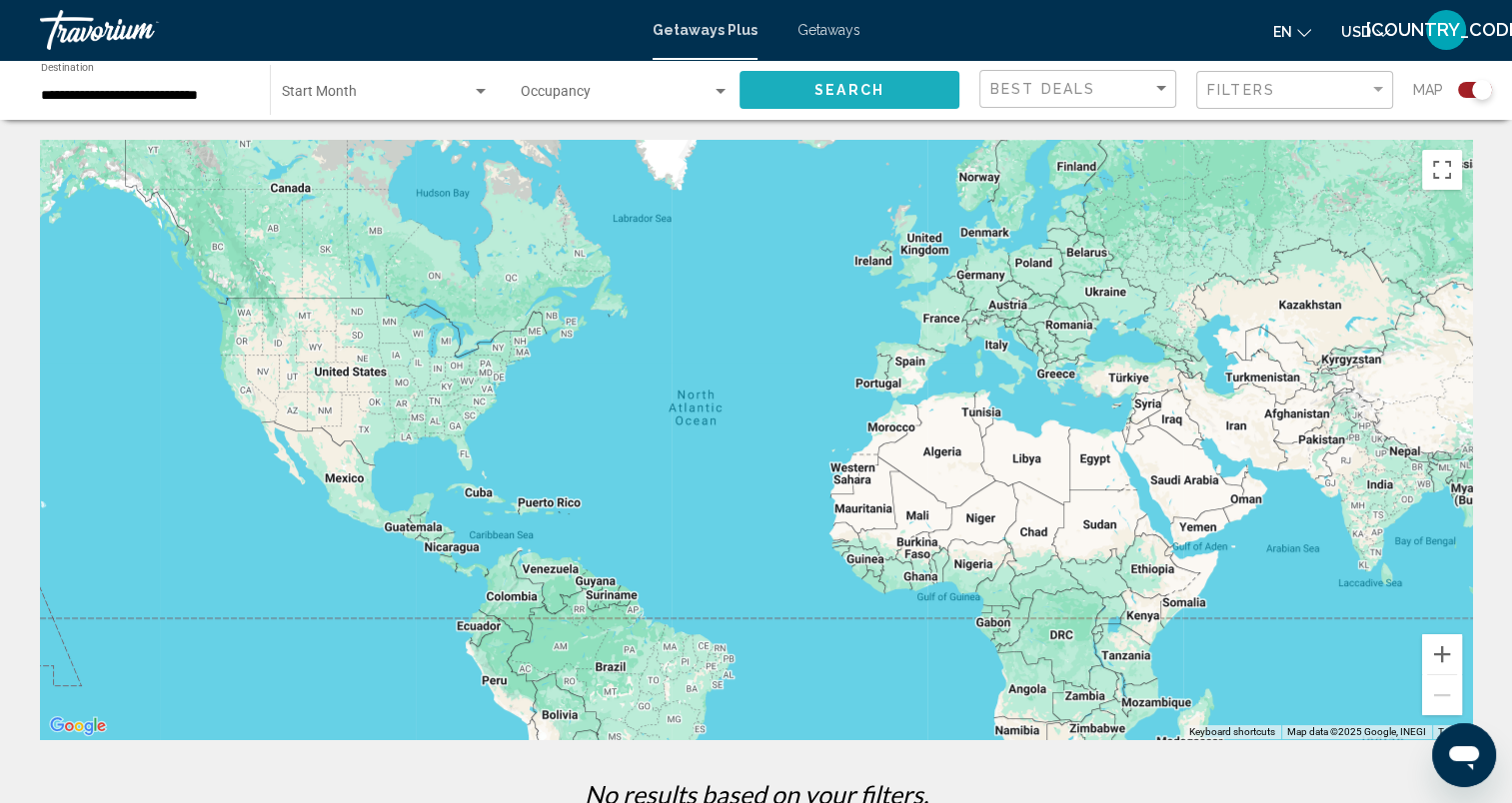 click on "Search" 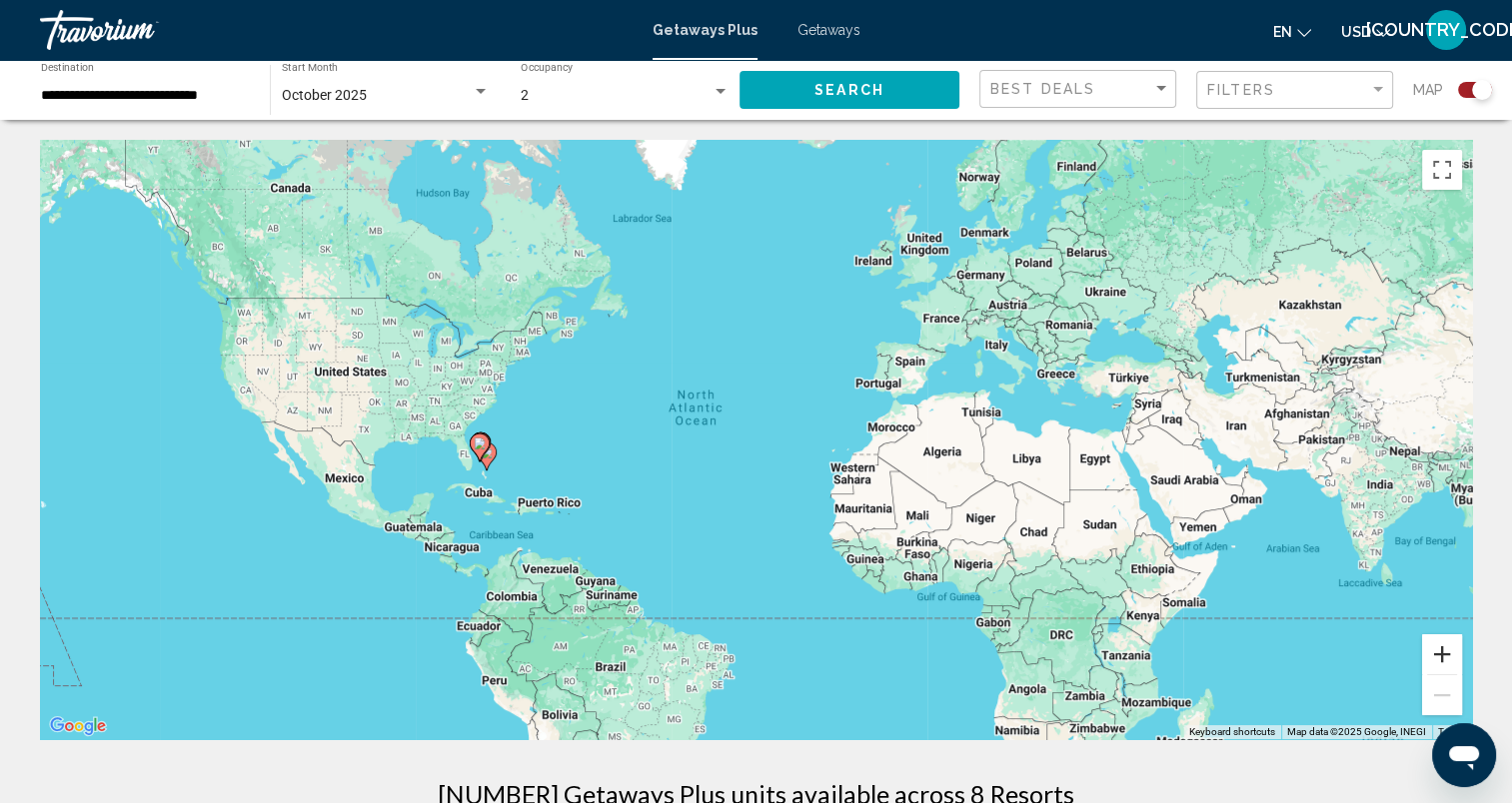 click at bounding box center [1442, 654] 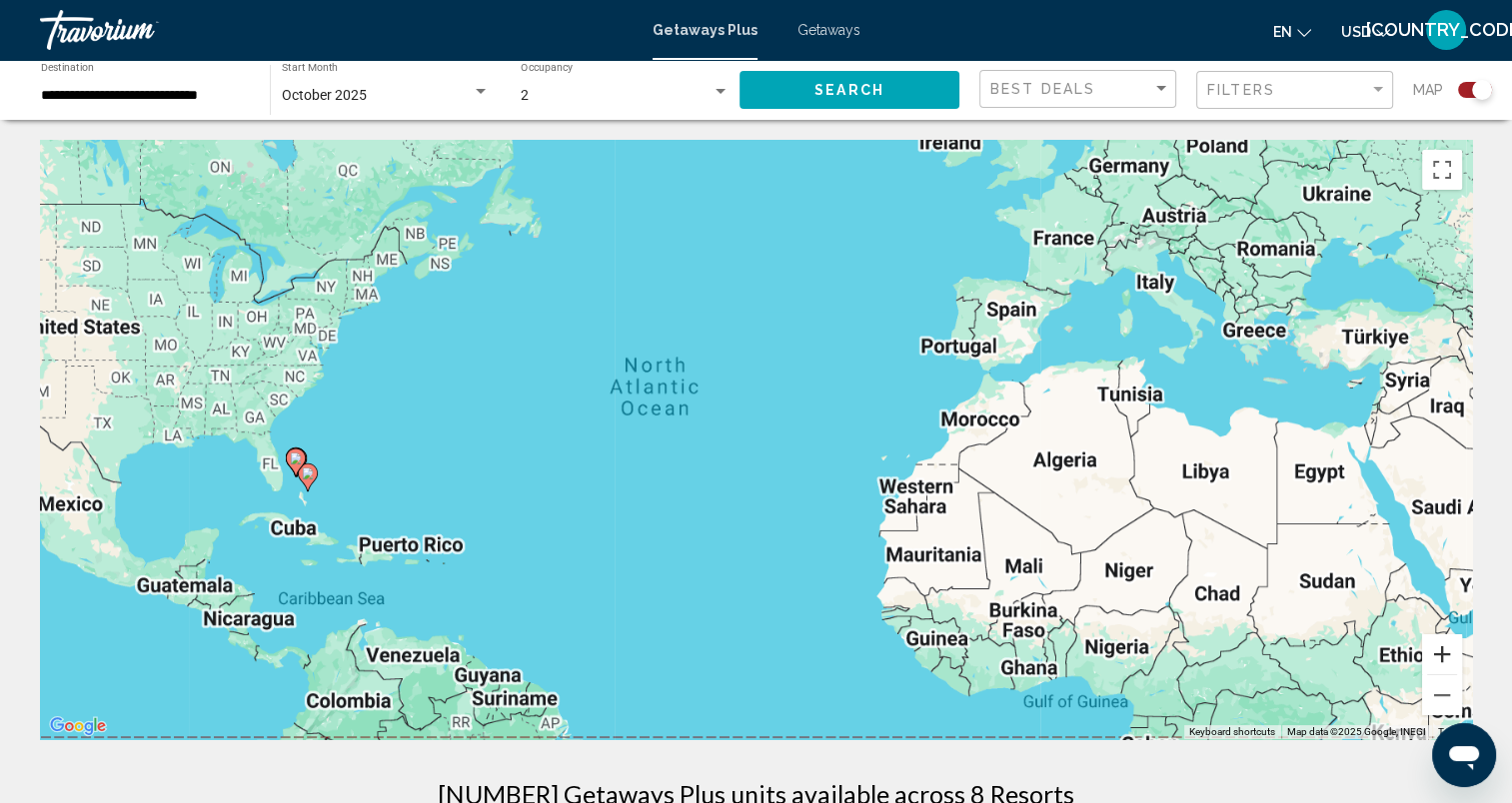 click at bounding box center [1442, 654] 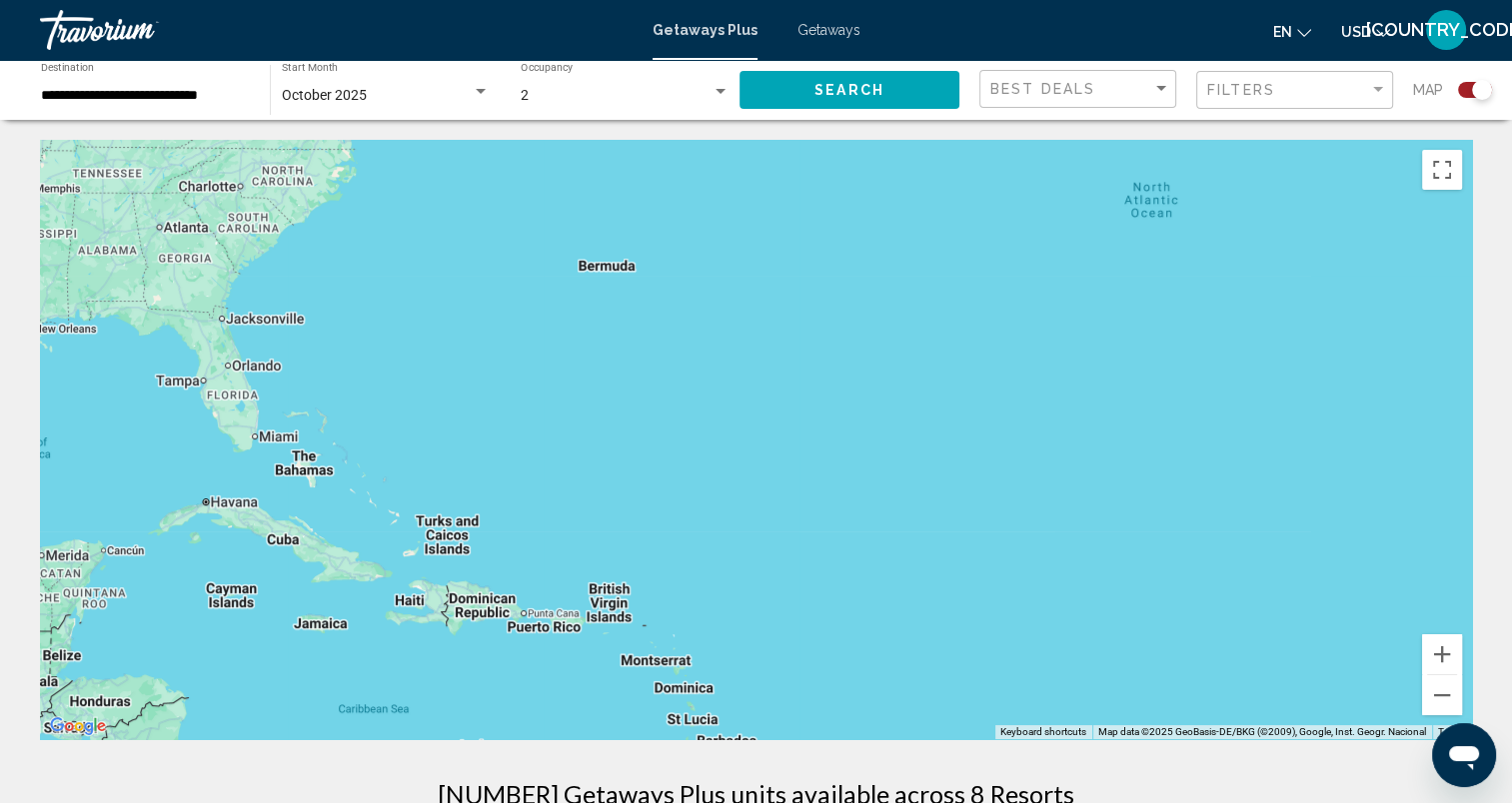 drag, startPoint x: 298, startPoint y: 417, endPoint x: 943, endPoint y: 305, distance: 654.65182 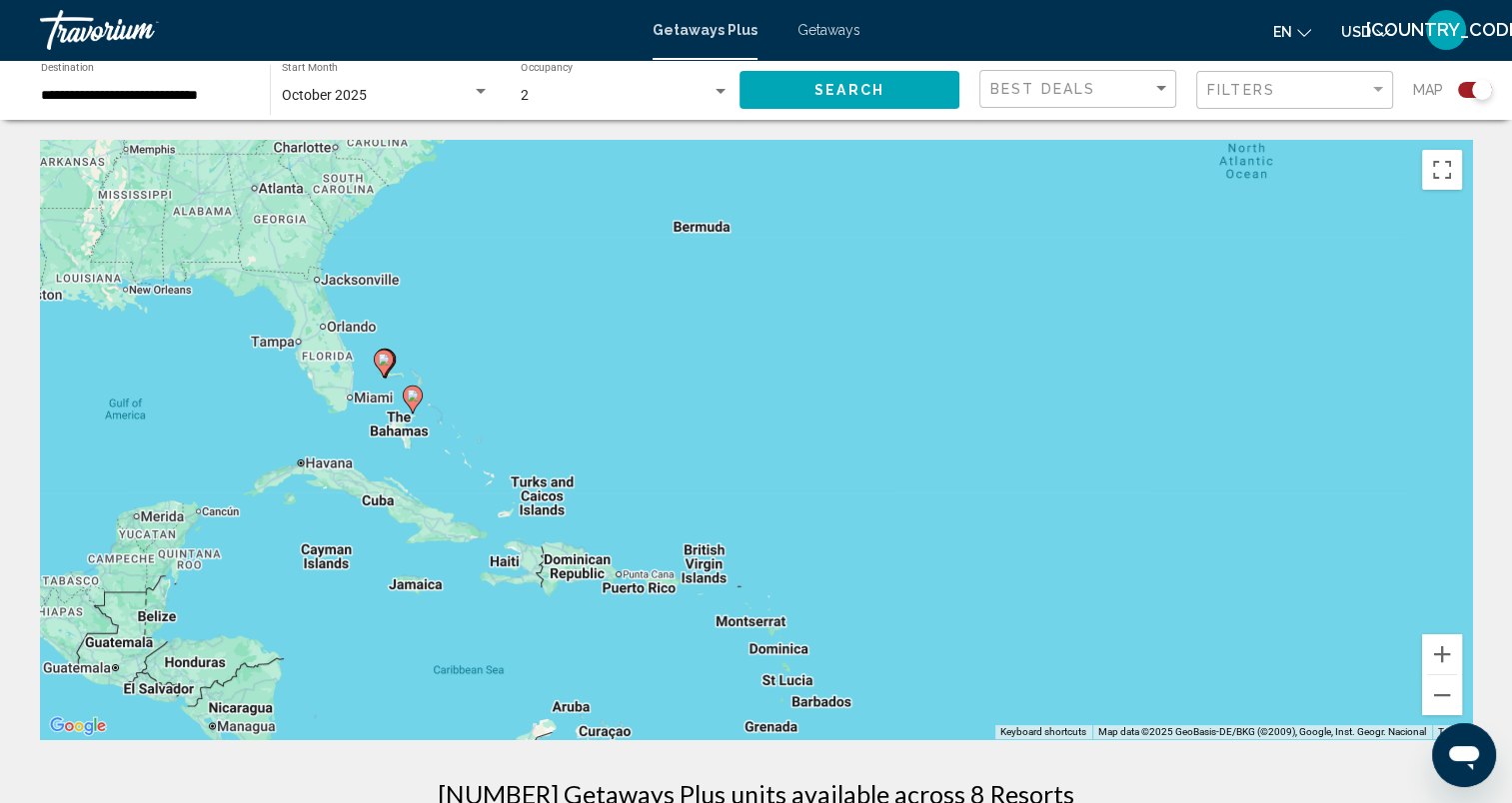 drag, startPoint x: 653, startPoint y: 519, endPoint x: 753, endPoint y: 475, distance: 109.252 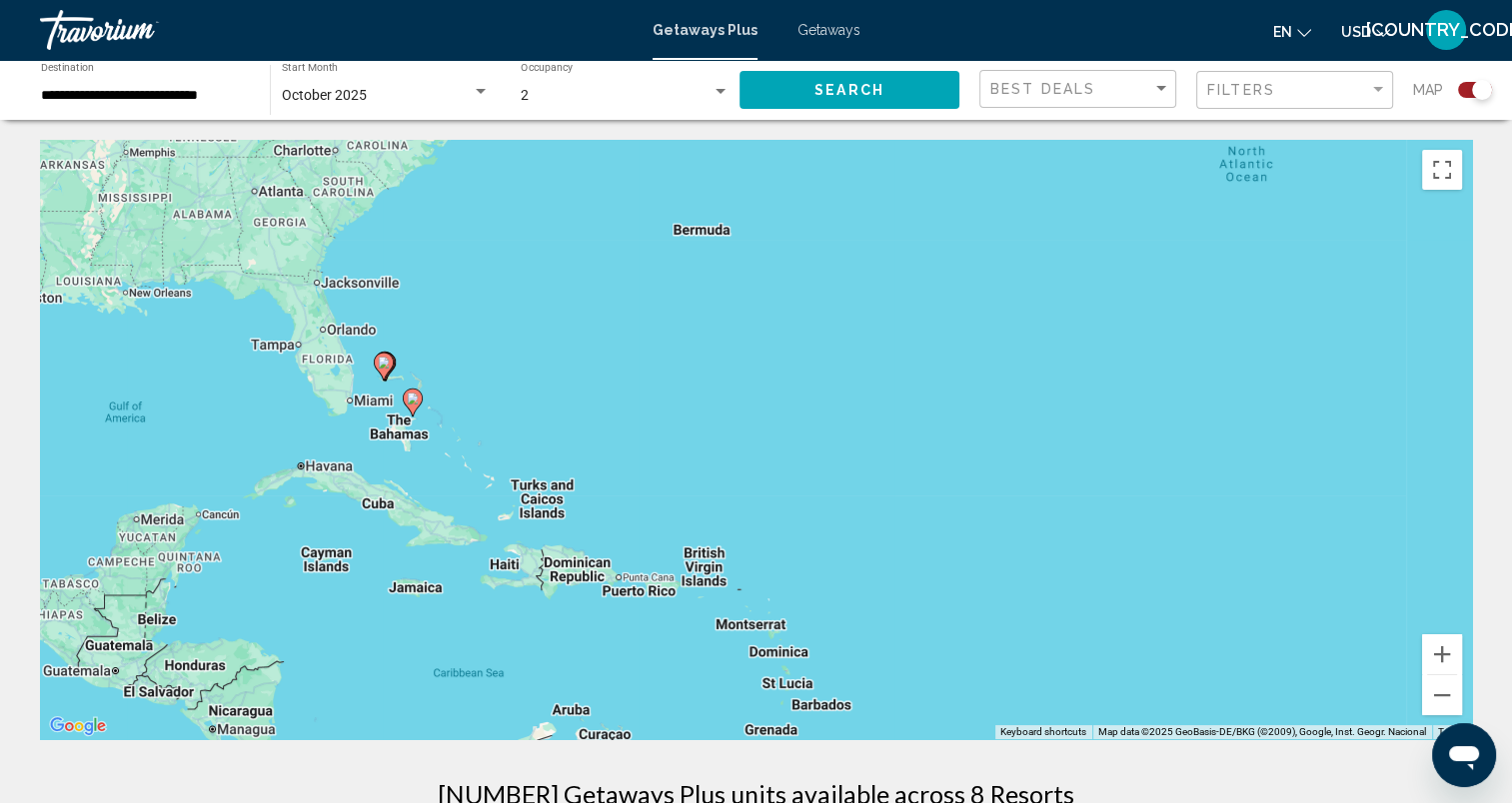 click 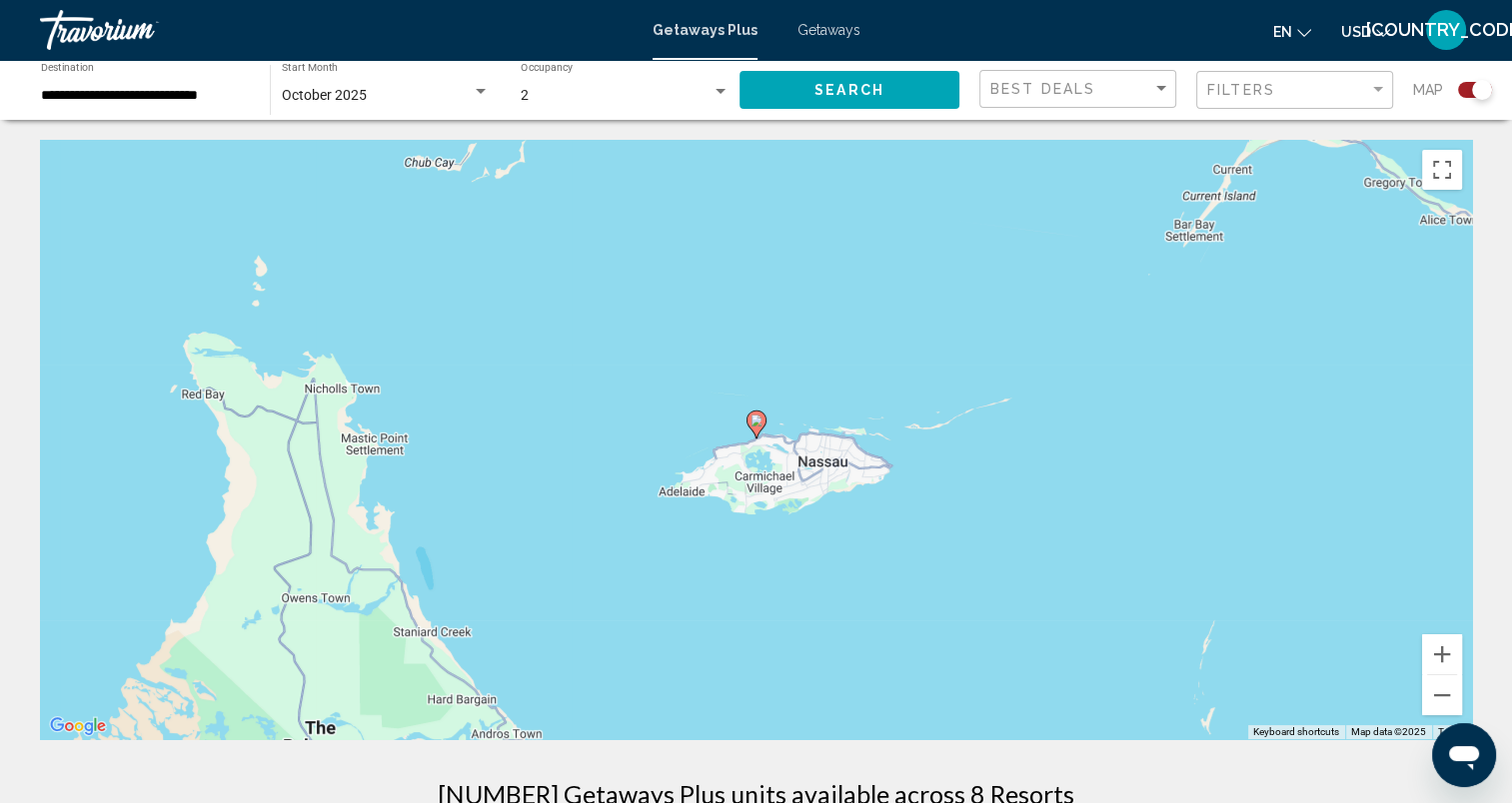 click 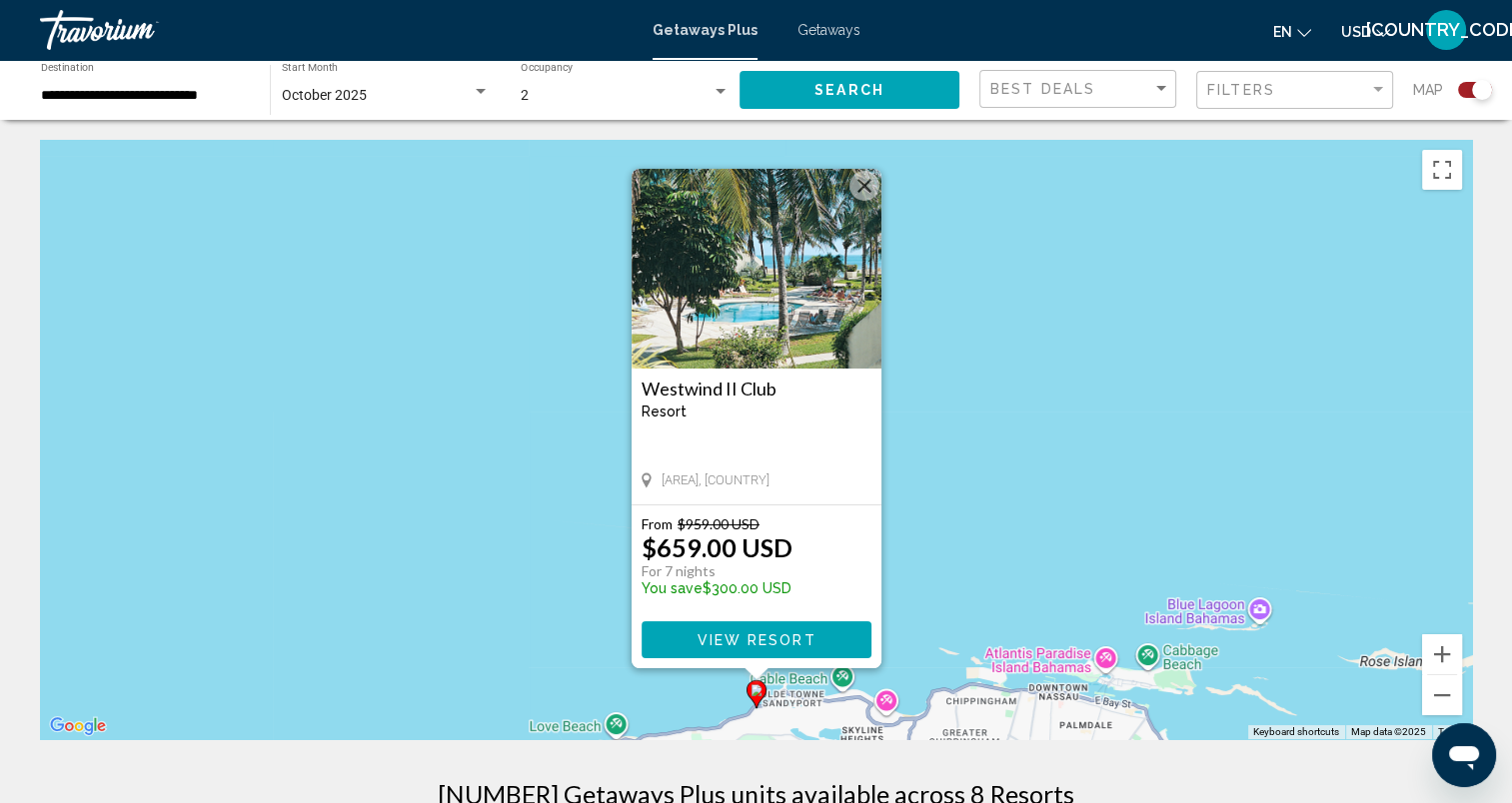 click on "View Resort" at bounding box center [756, 640] 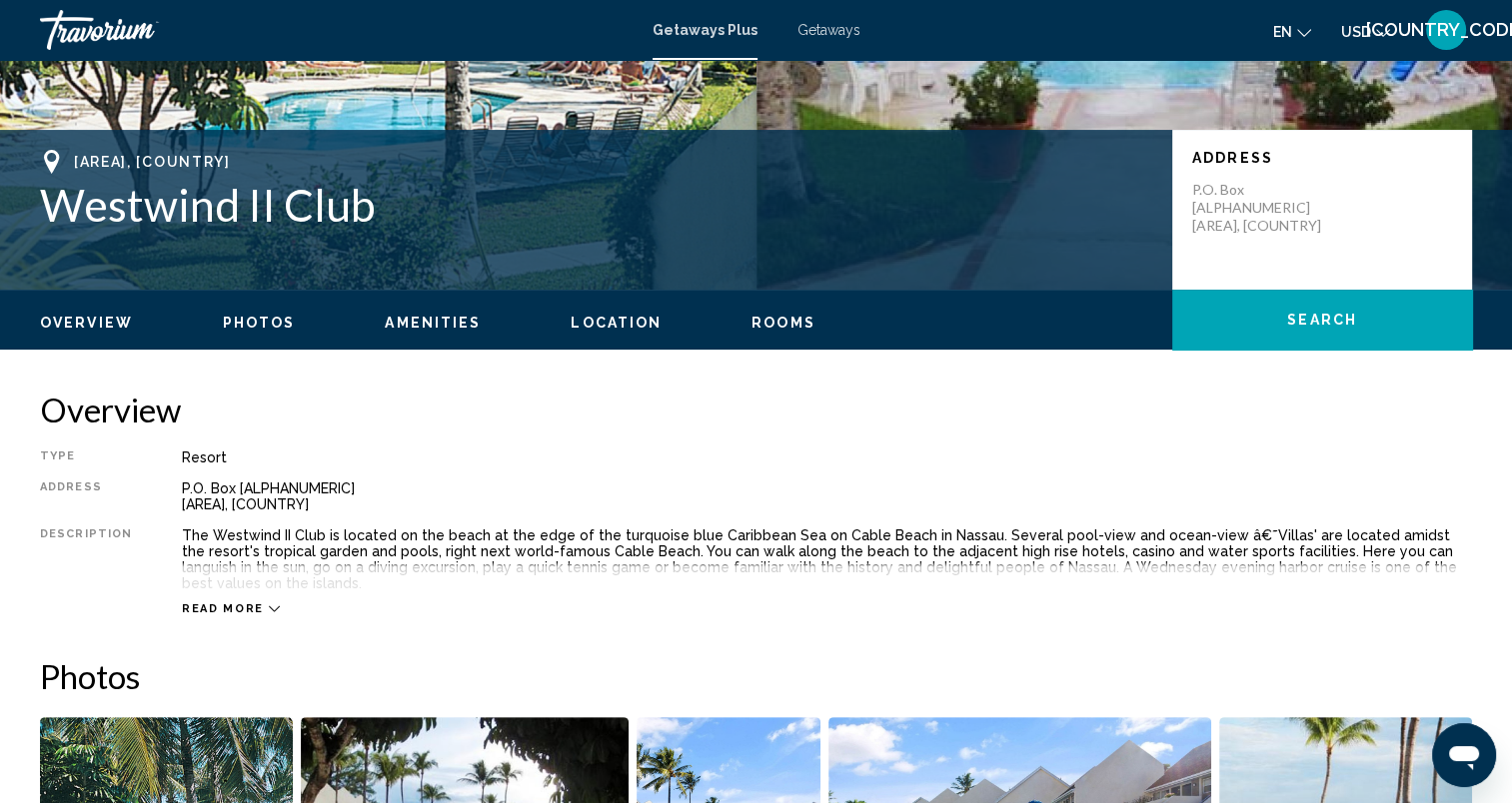 scroll, scrollTop: 374, scrollLeft: 0, axis: vertical 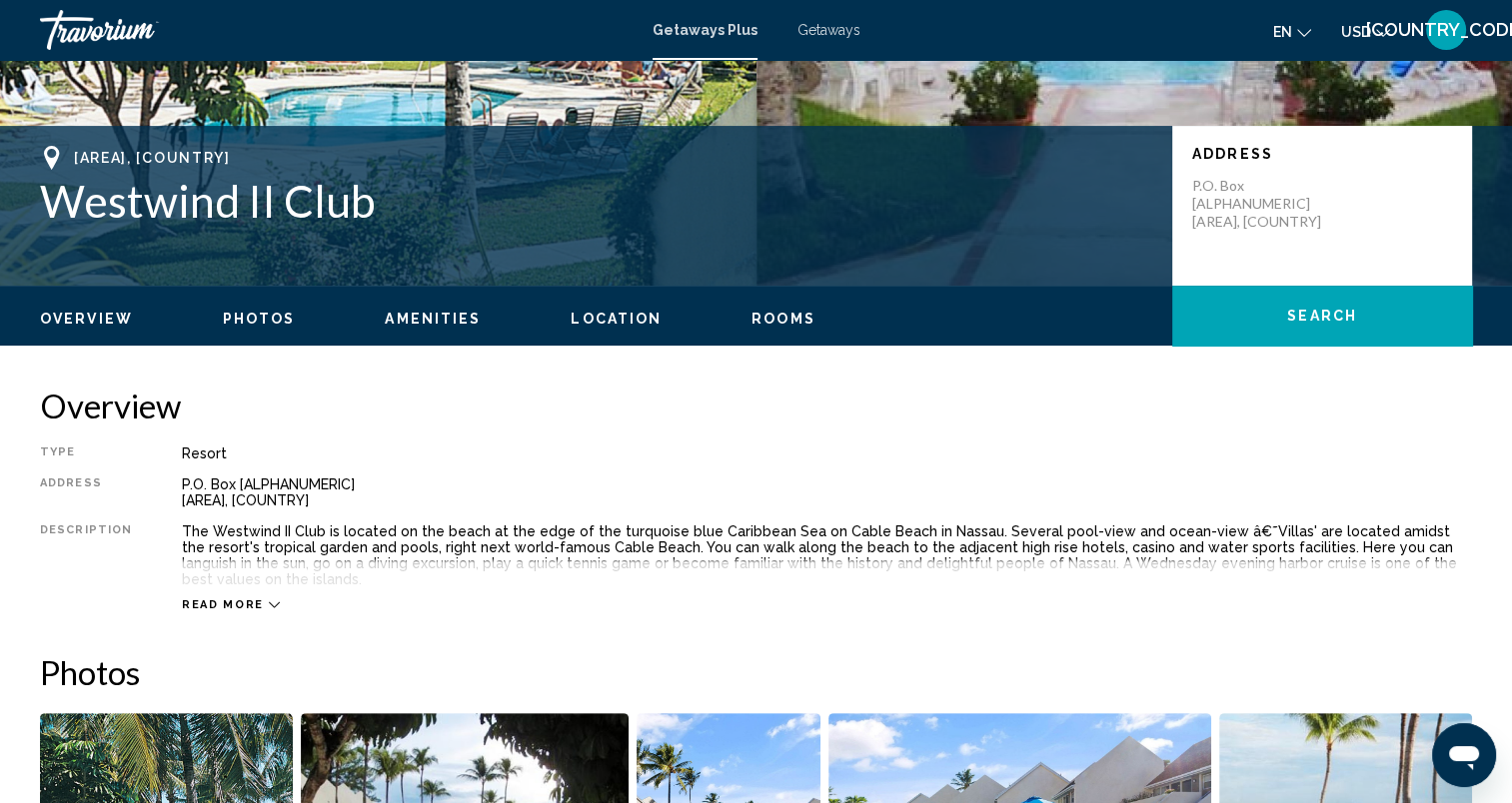 click on "Read more" at bounding box center (223, 604) 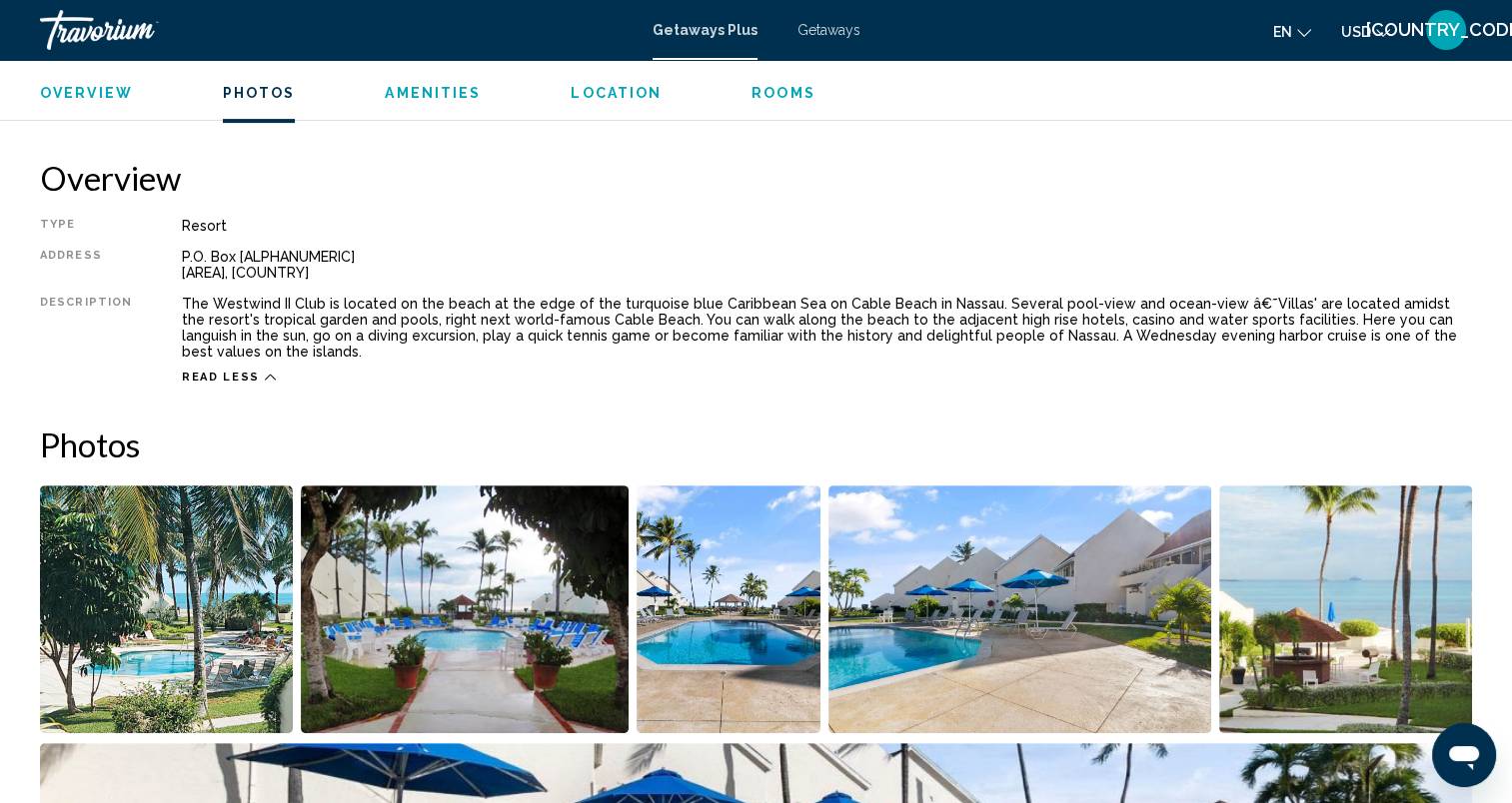 scroll, scrollTop: 557, scrollLeft: 0, axis: vertical 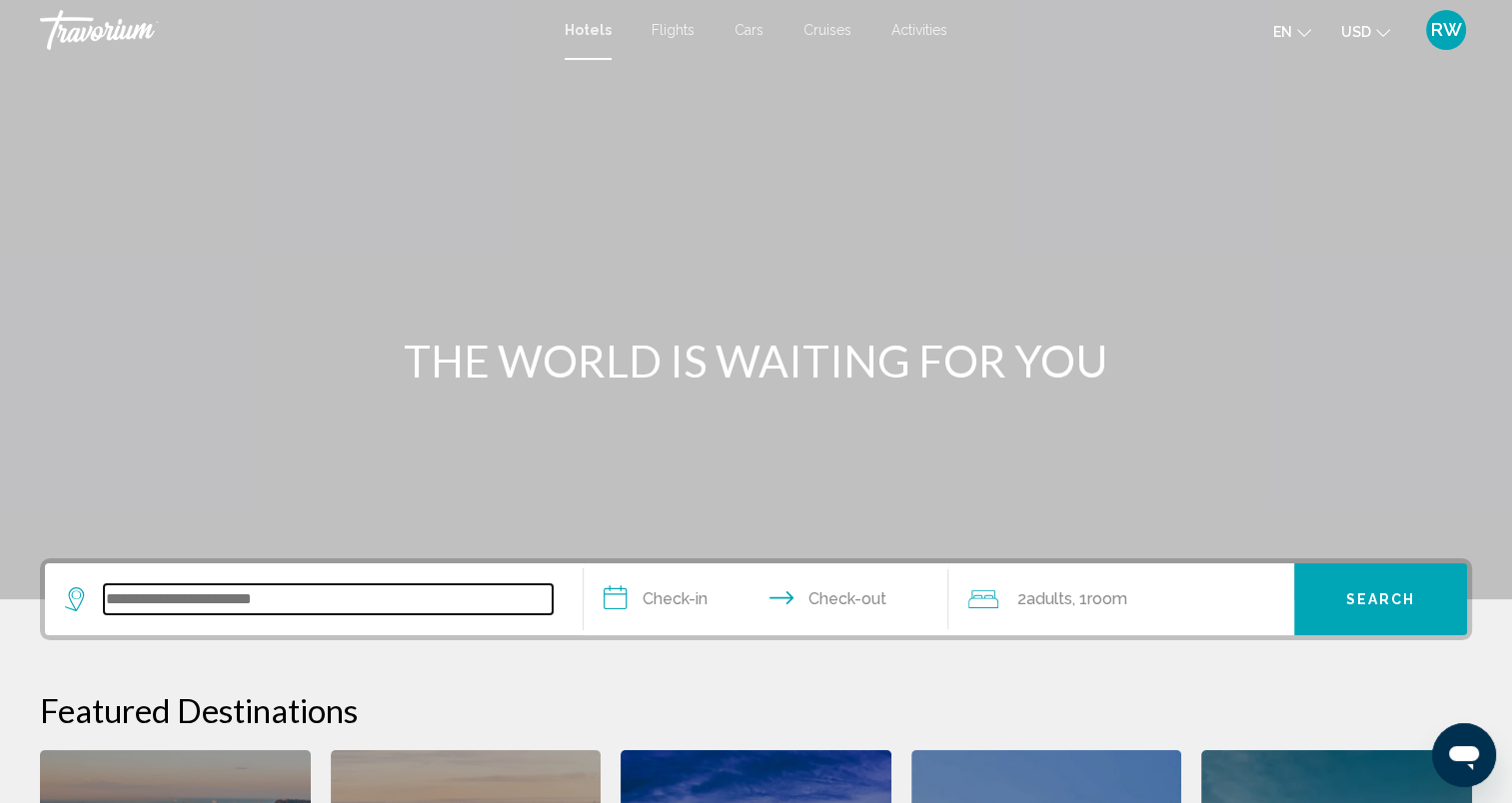 click at bounding box center (328, 599) 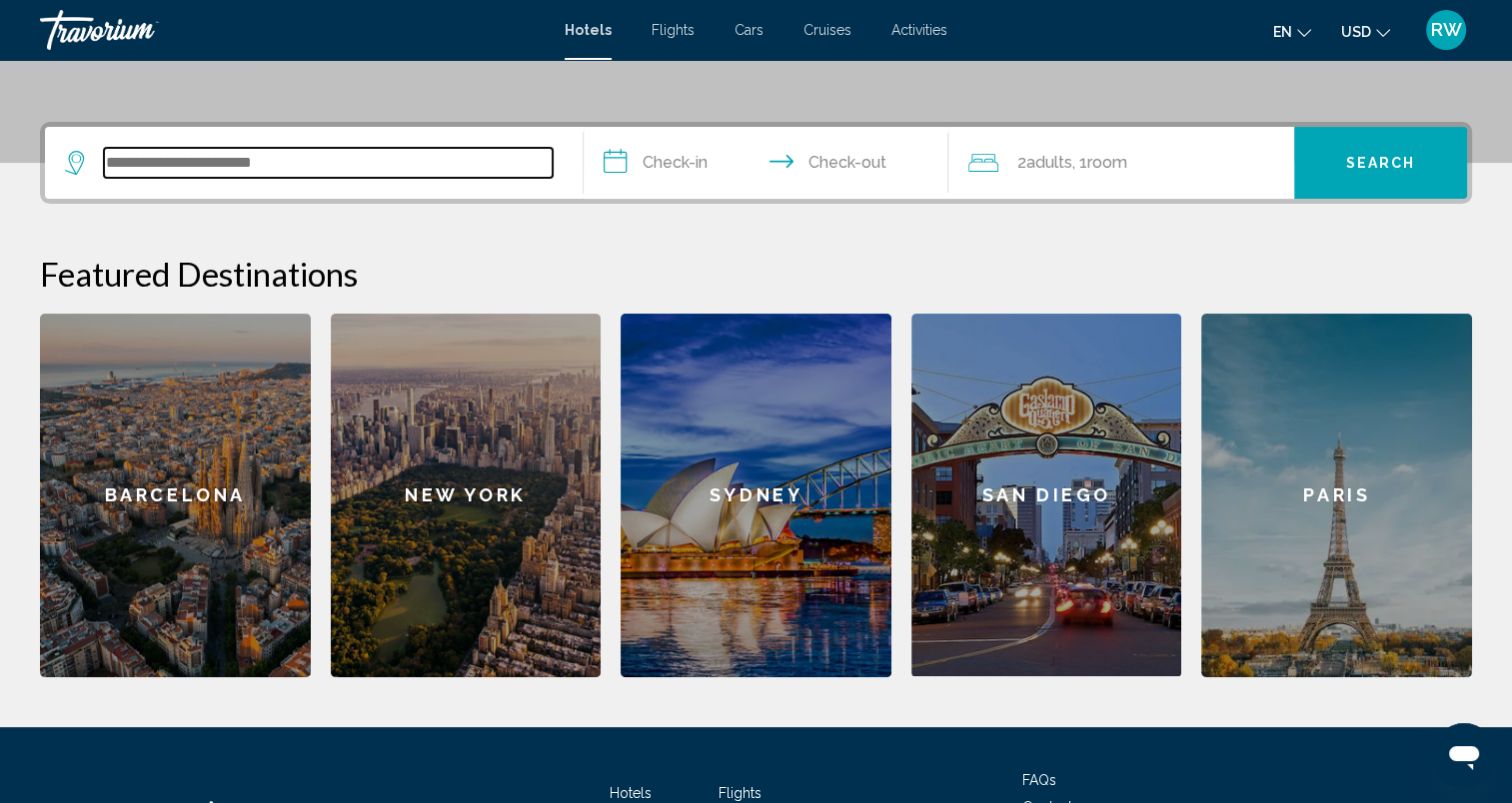 scroll, scrollTop: 492, scrollLeft: 0, axis: vertical 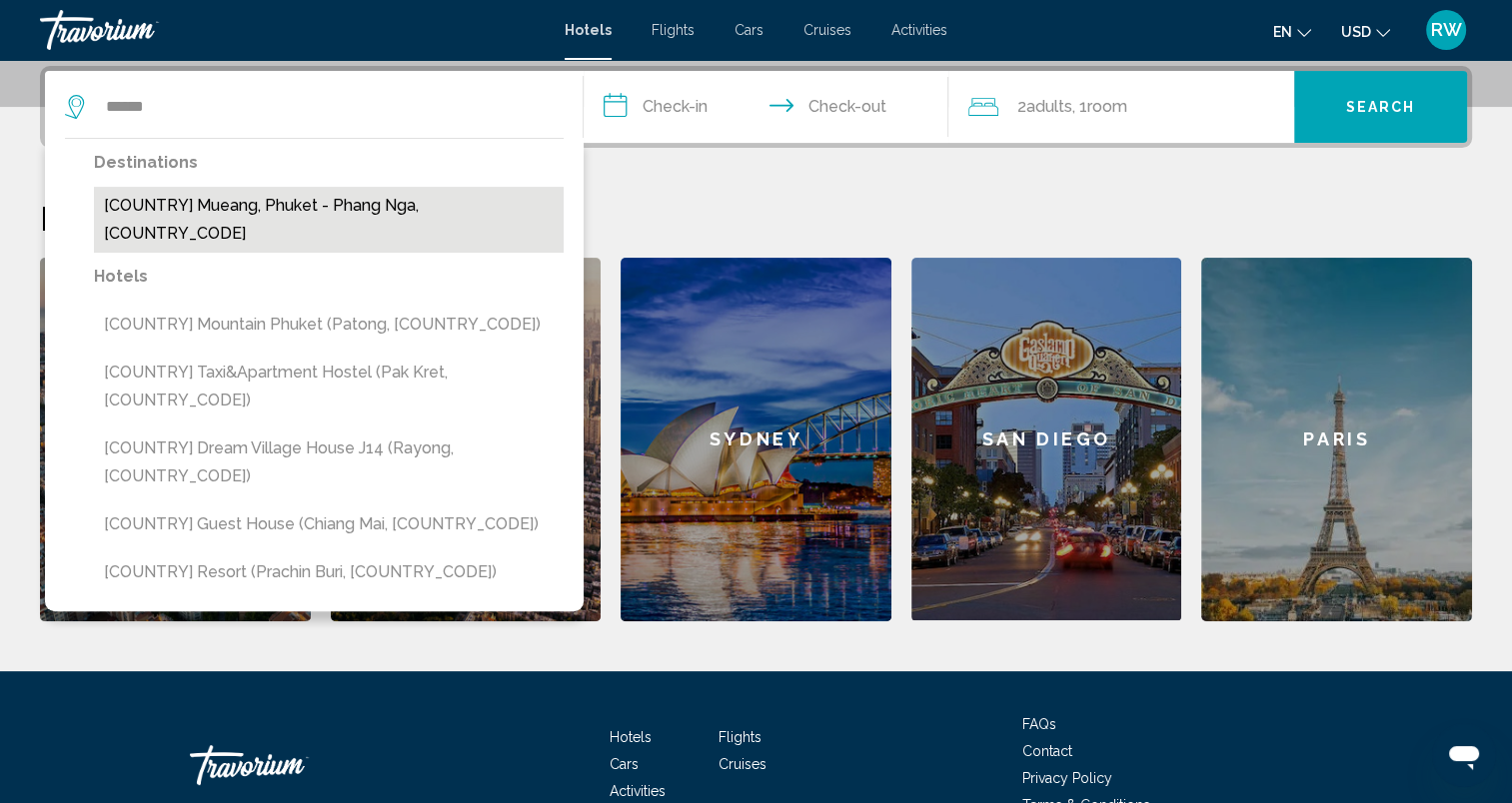 click on "Thai Mueang, Phuket - Phang Nga, Thailand" at bounding box center (329, 220) 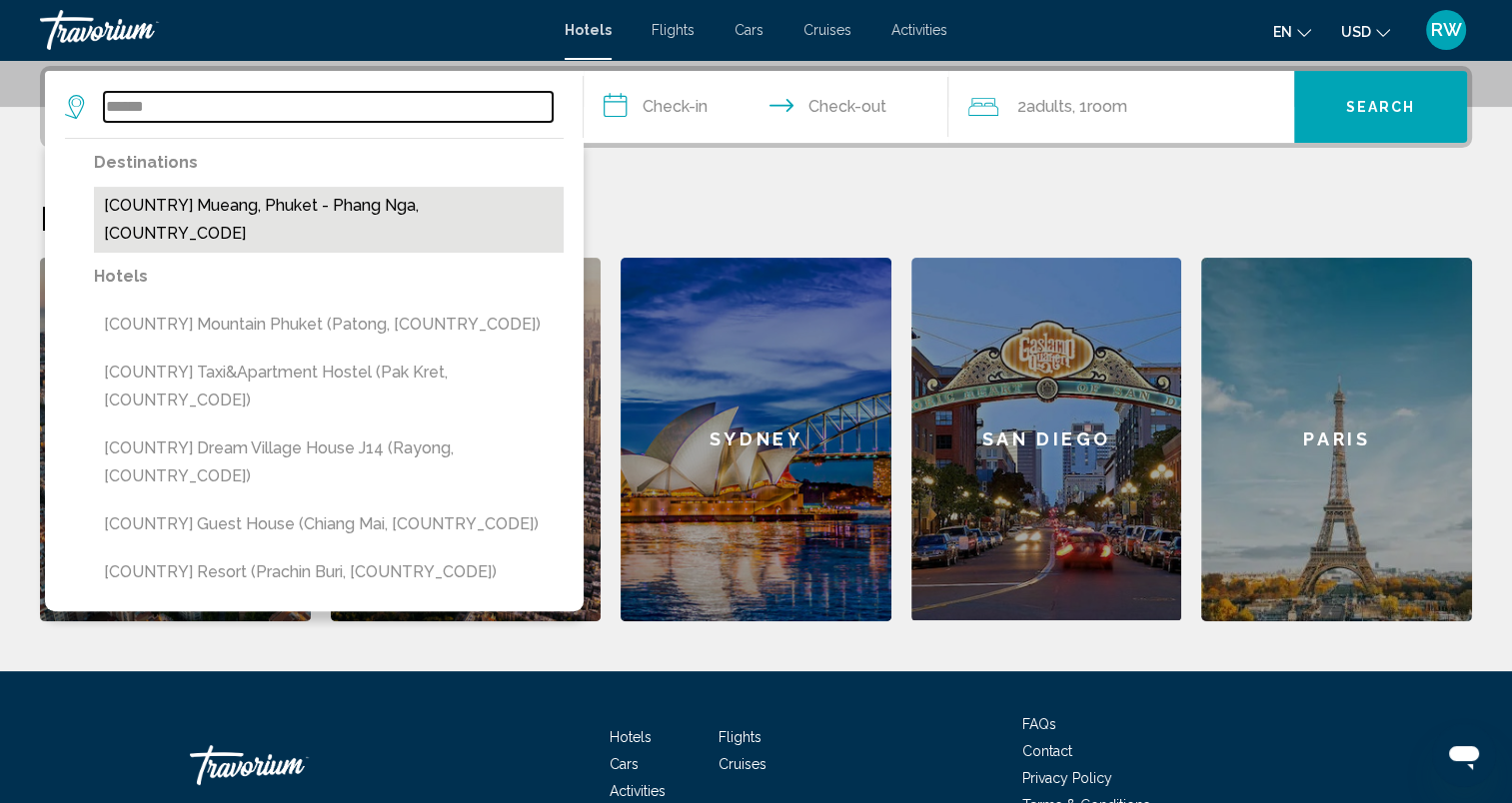 type on "**********" 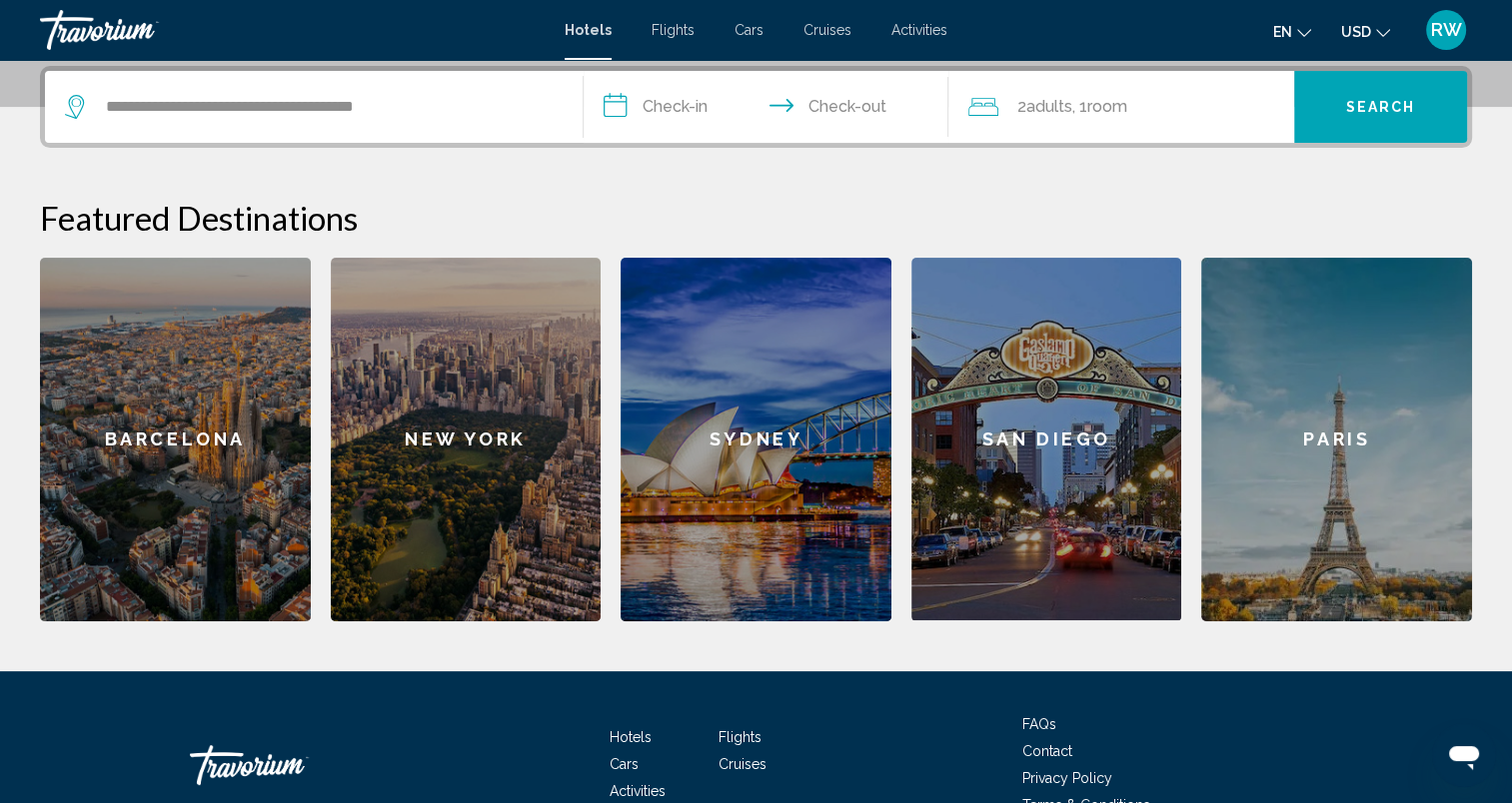 click on "**********" at bounding box center [770, 110] 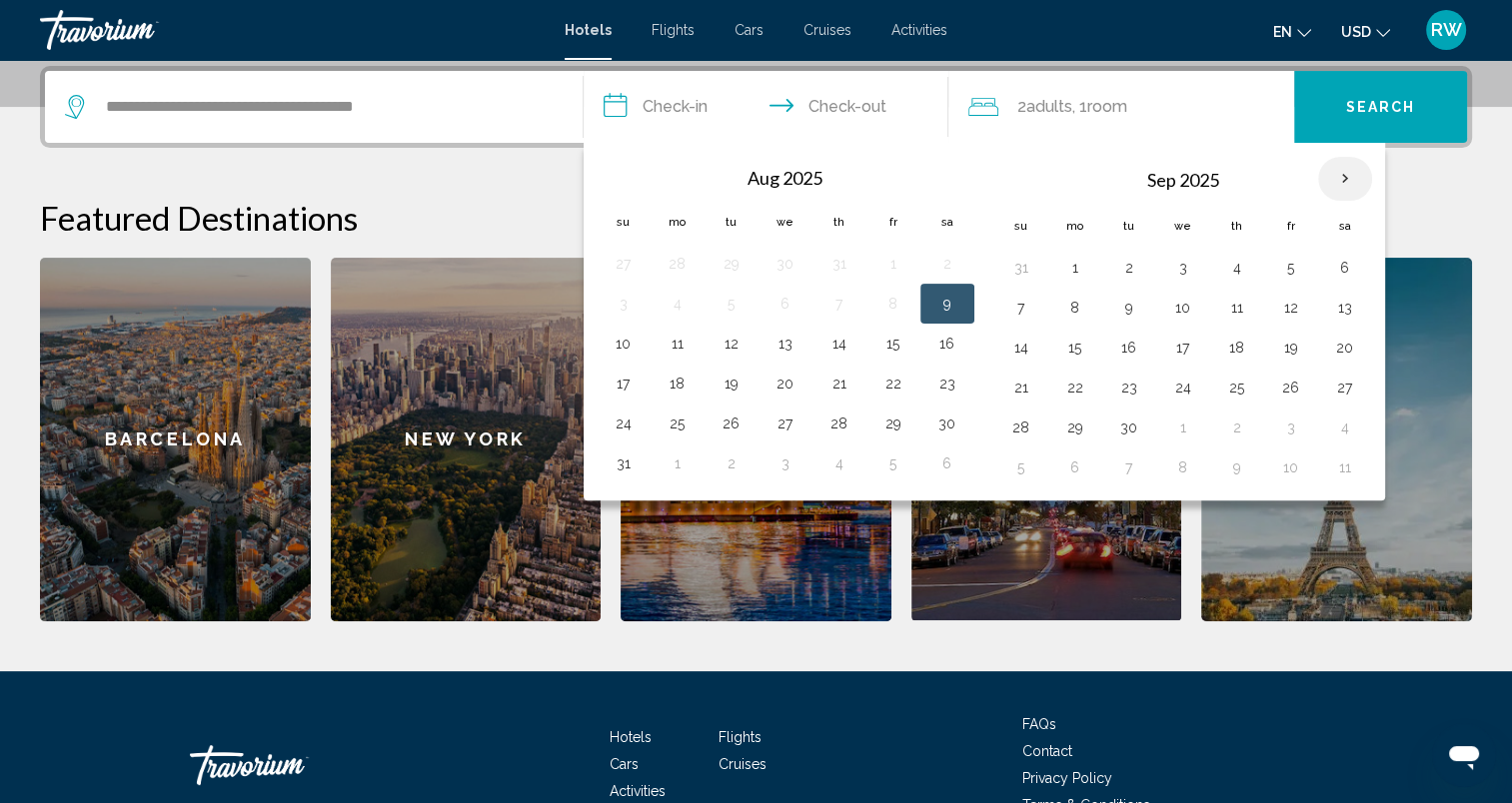 click at bounding box center [1345, 179] 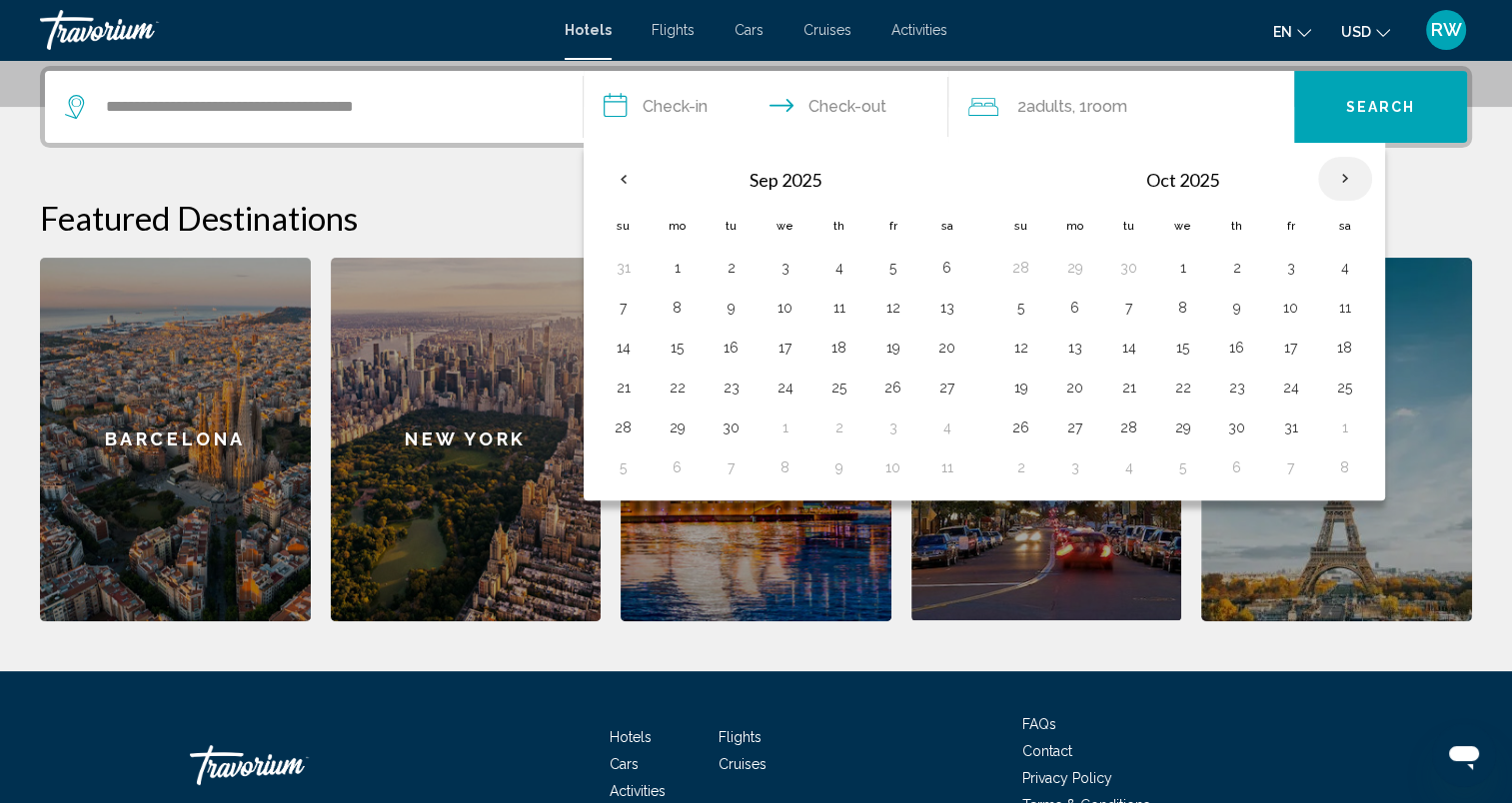 click at bounding box center (1345, 179) 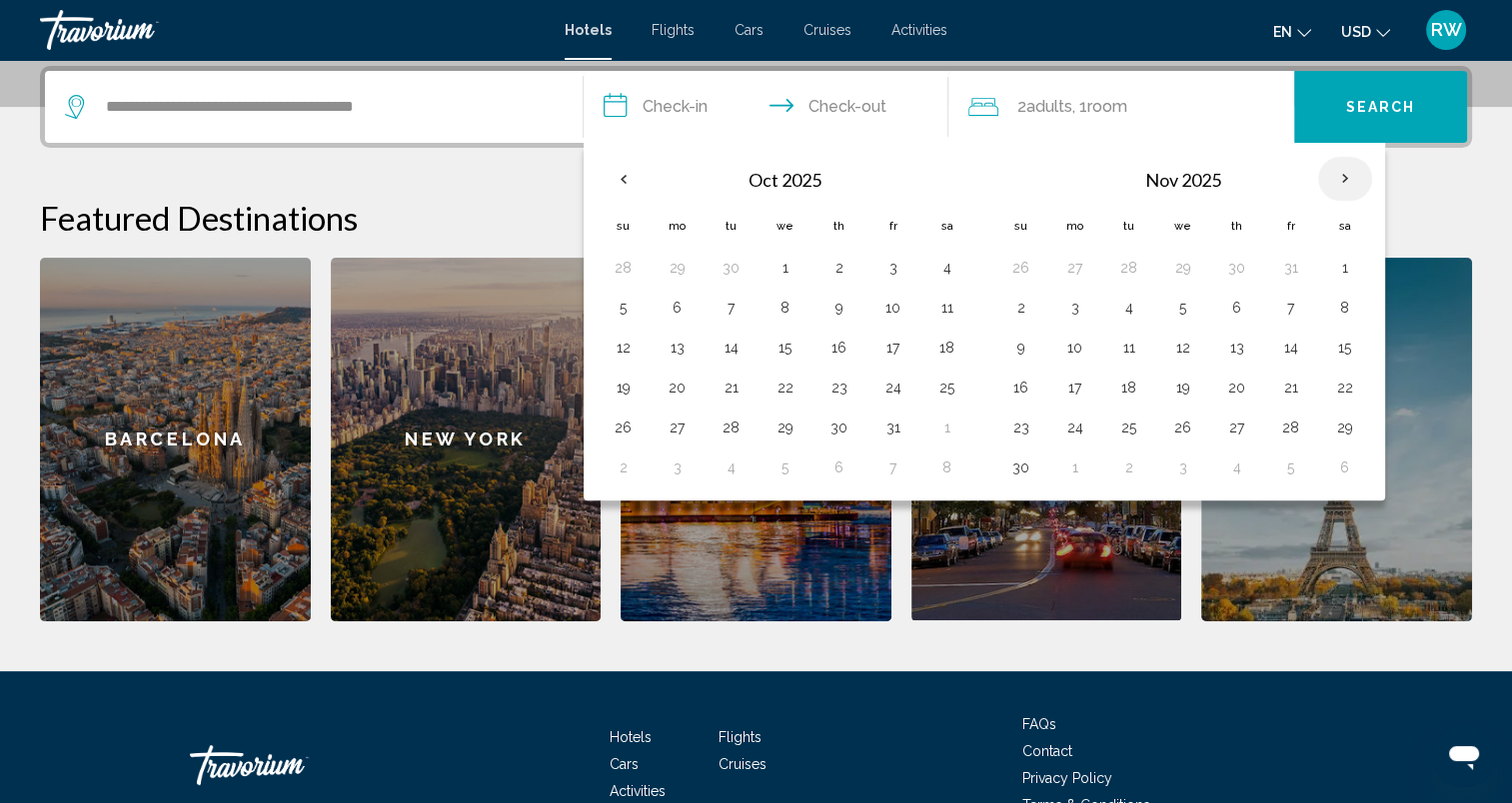 click at bounding box center [1345, 179] 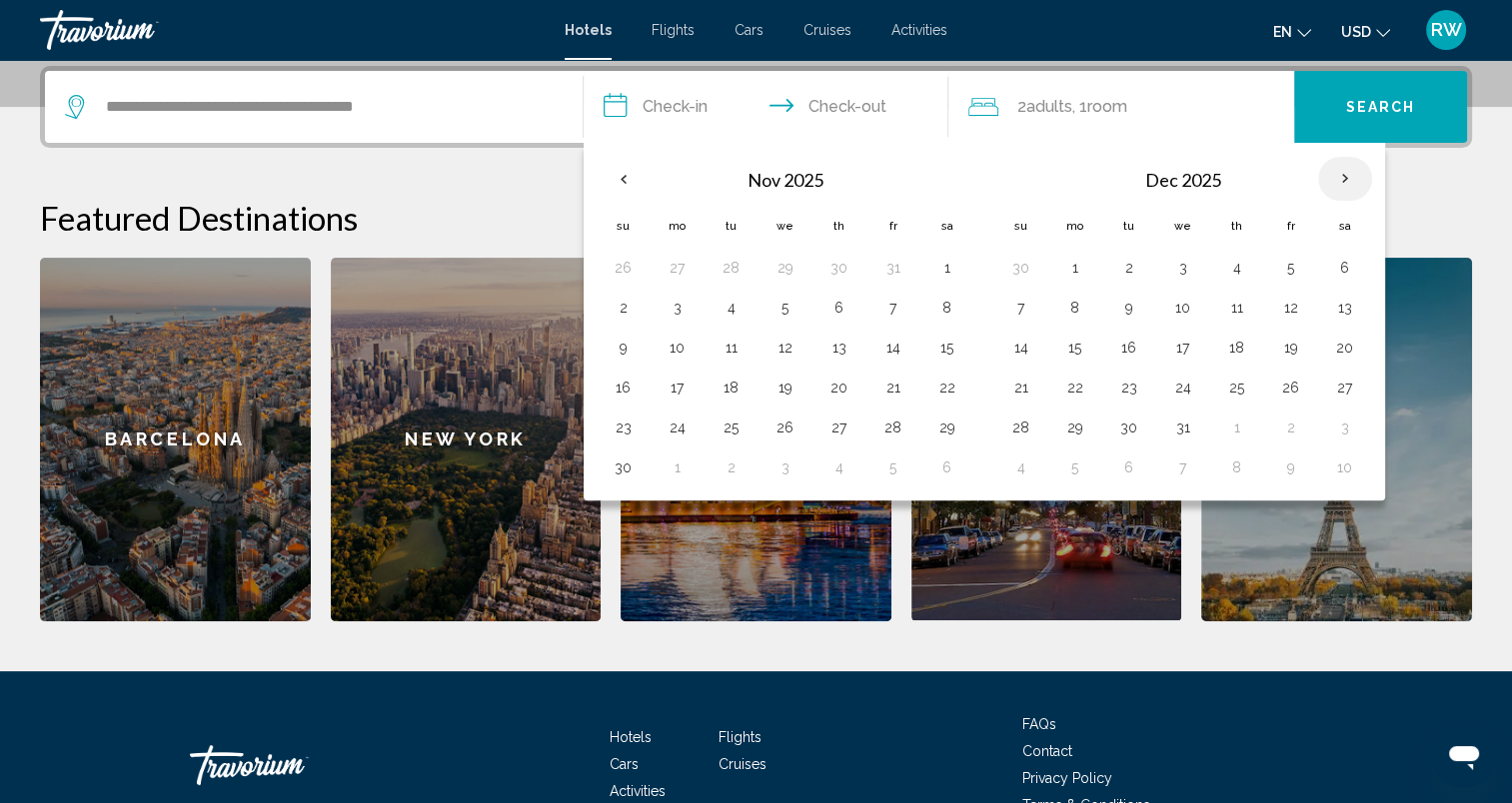 click at bounding box center [1345, 179] 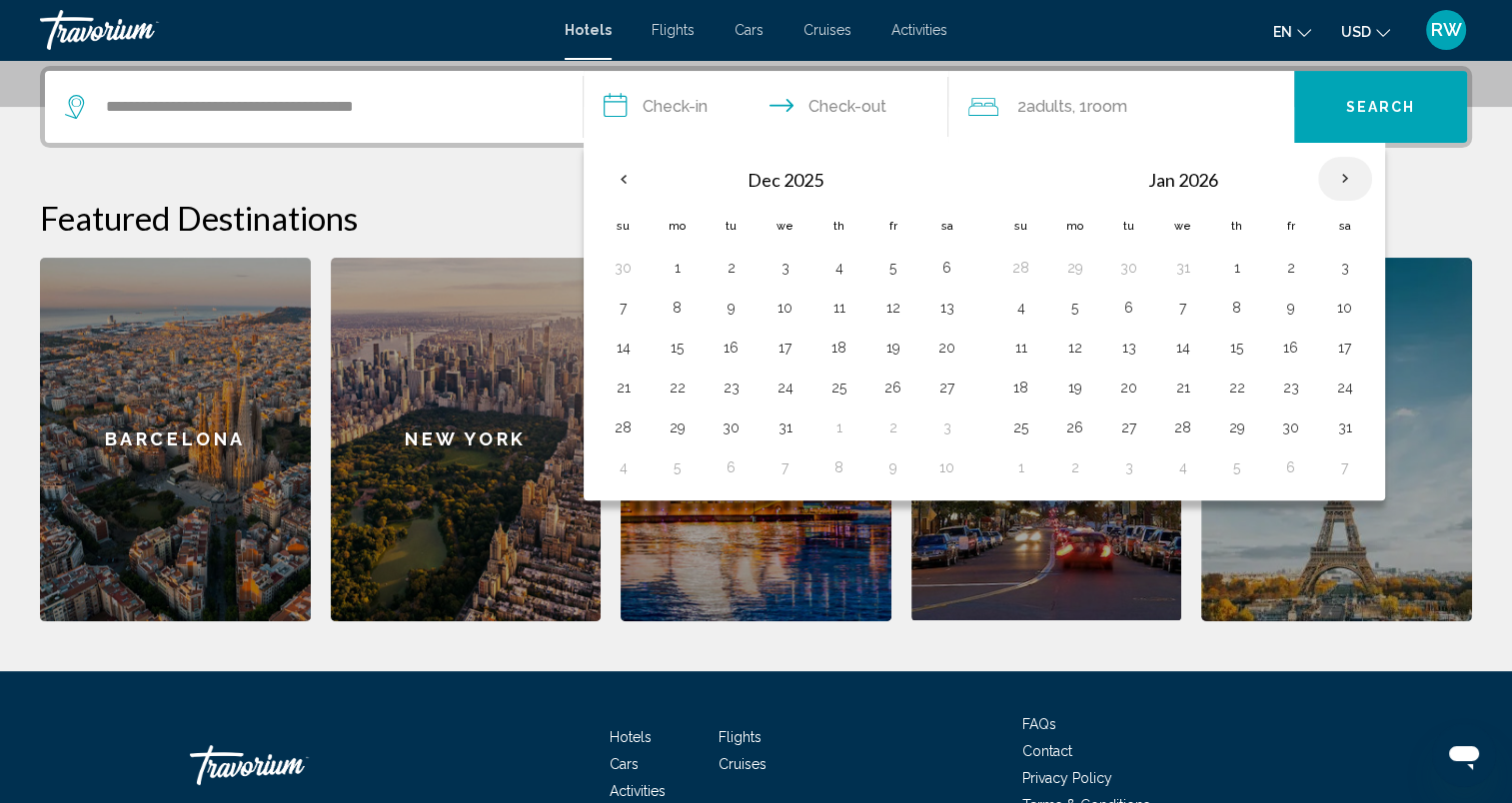 click at bounding box center [1345, 179] 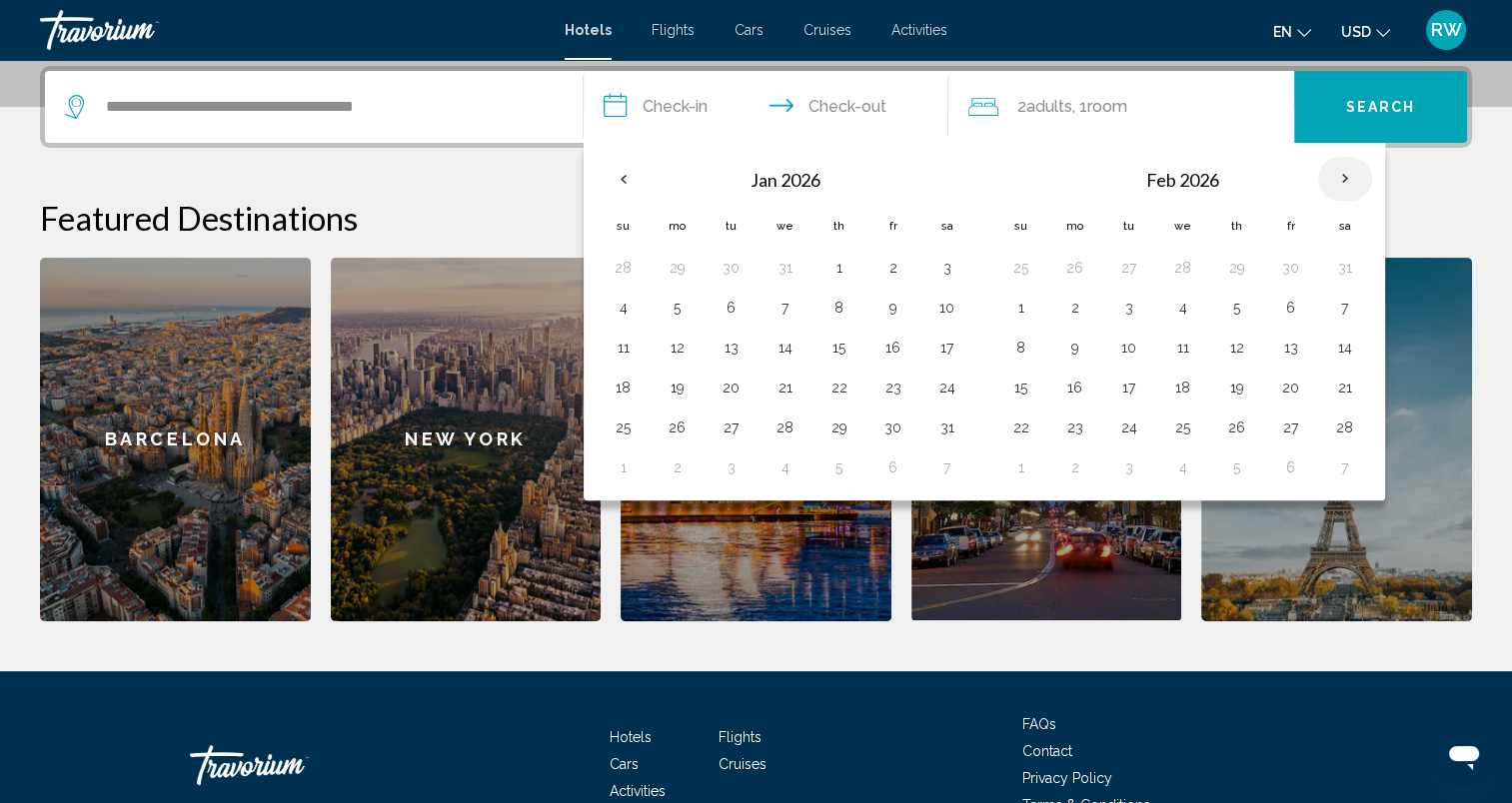 click at bounding box center (1345, 179) 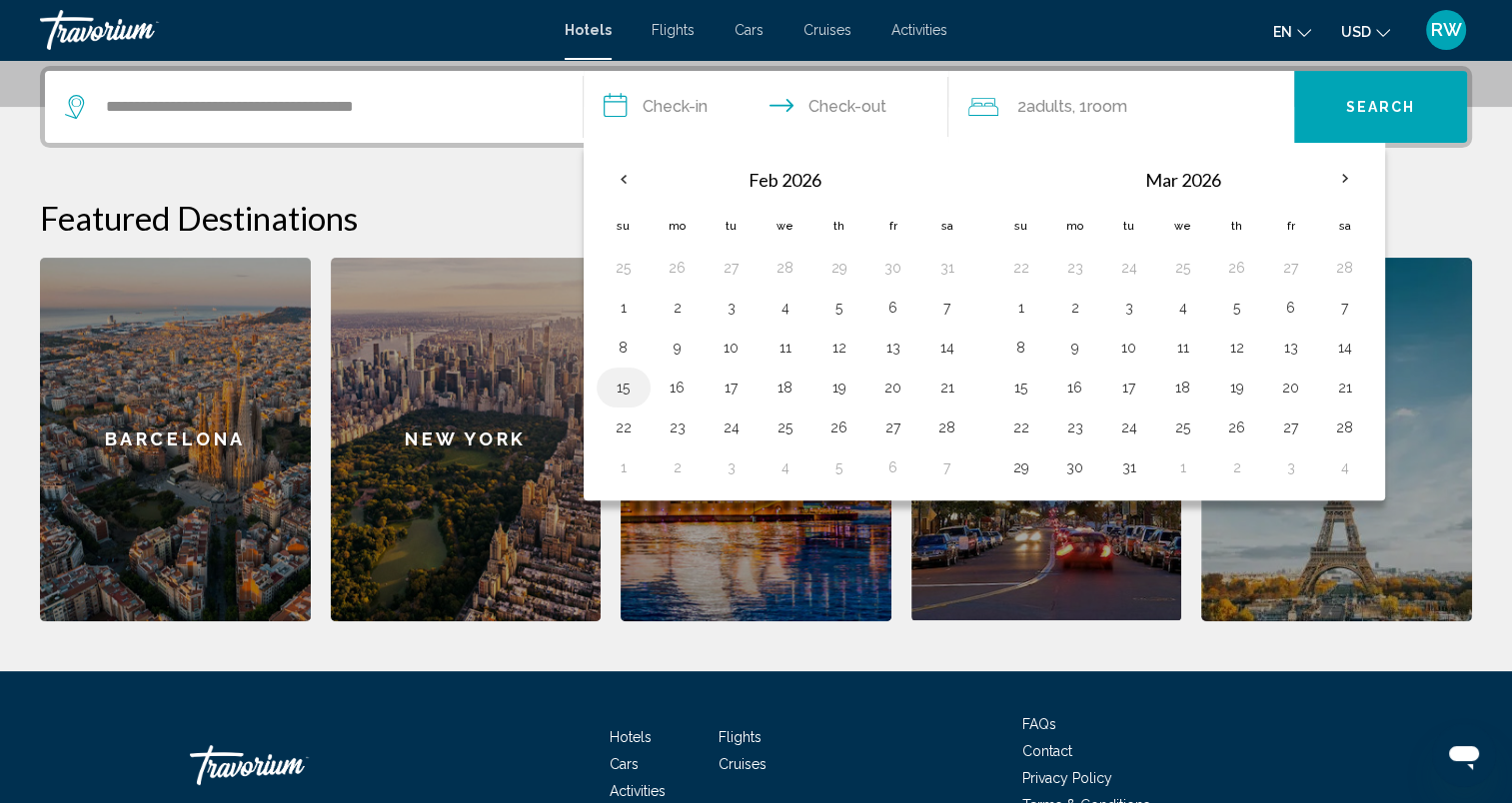 click on "15" at bounding box center (624, 388) 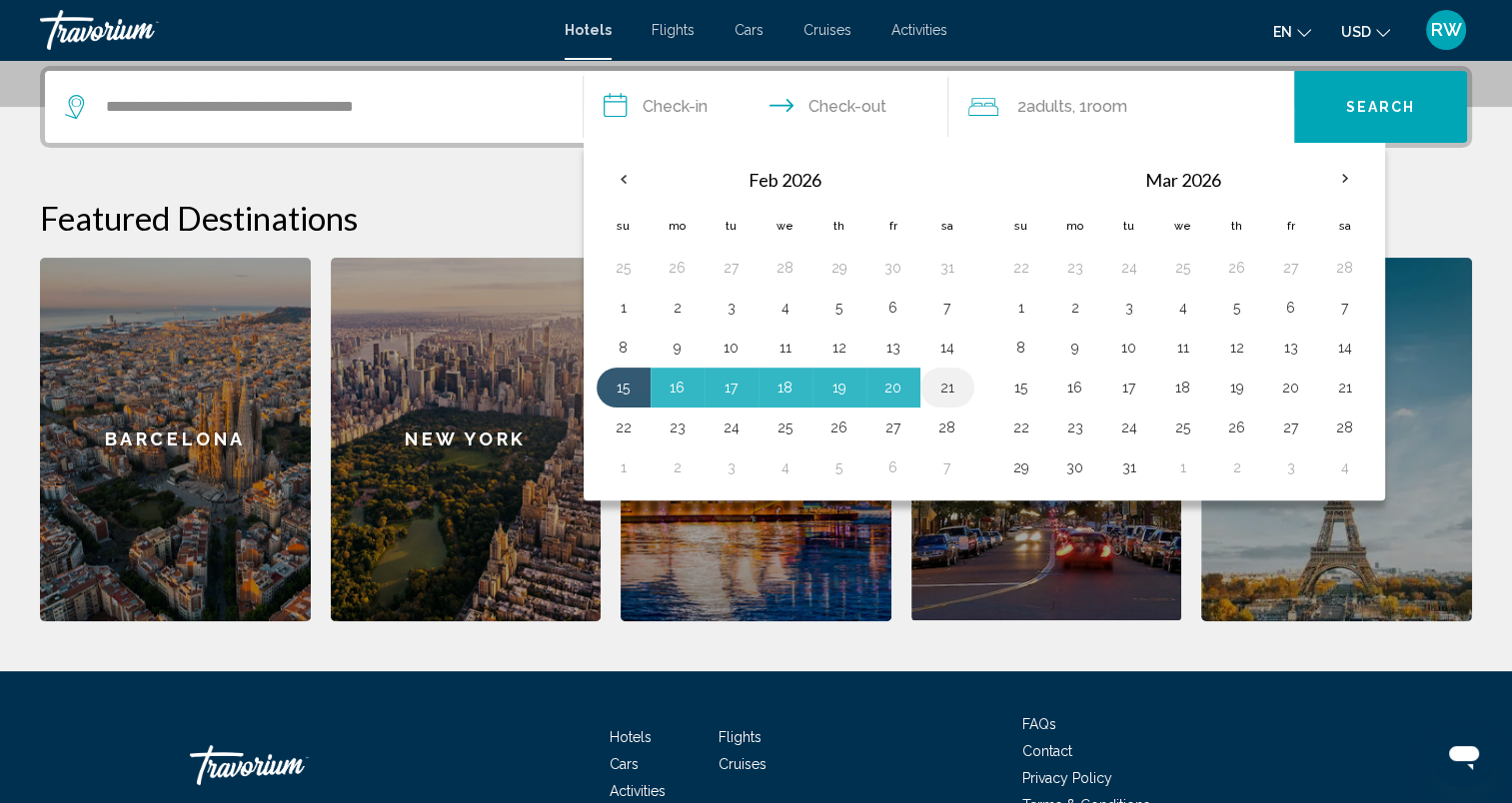 click on "21" at bounding box center [947, 388] 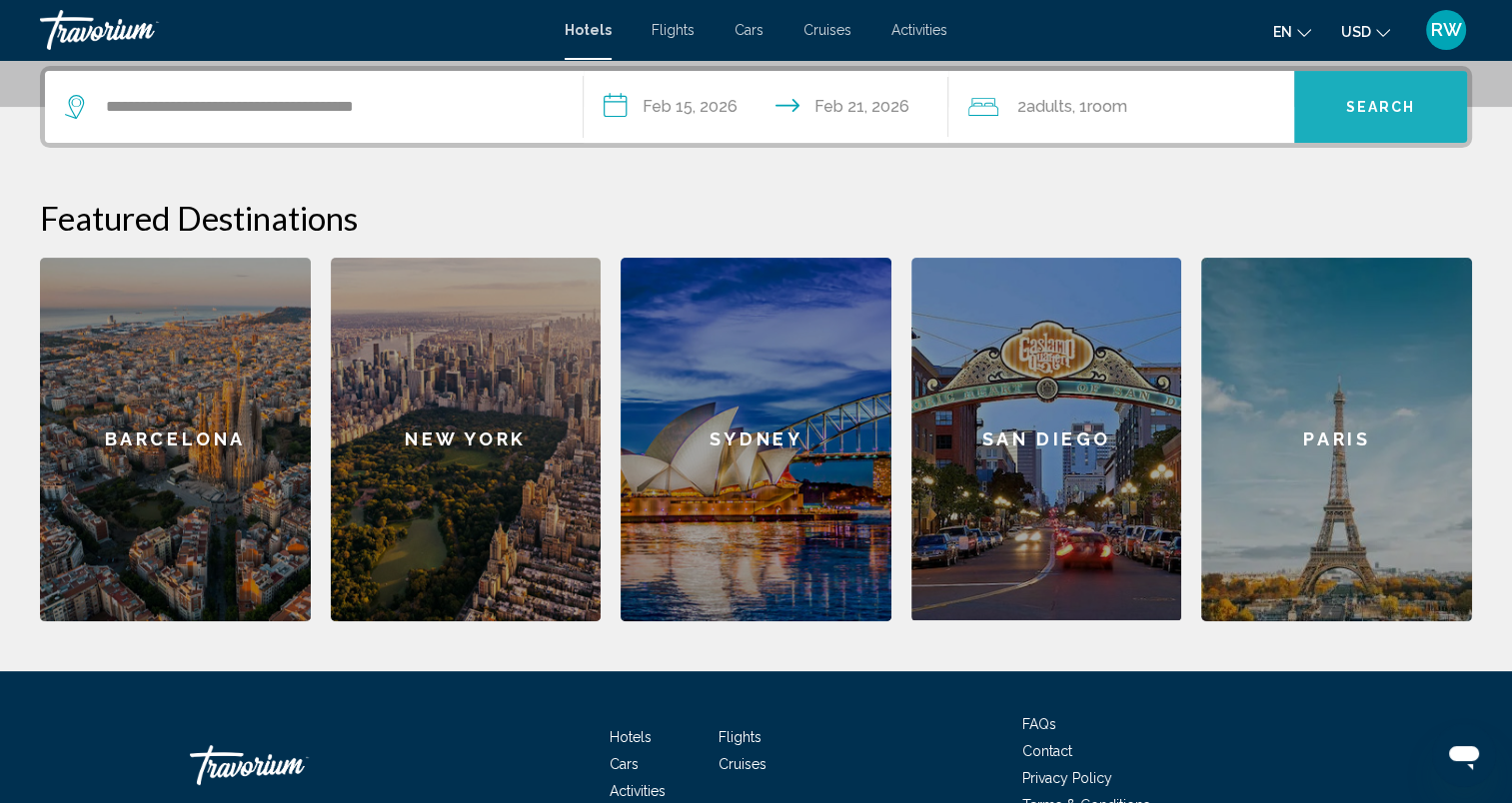 click on "Search" at bounding box center (1381, 108) 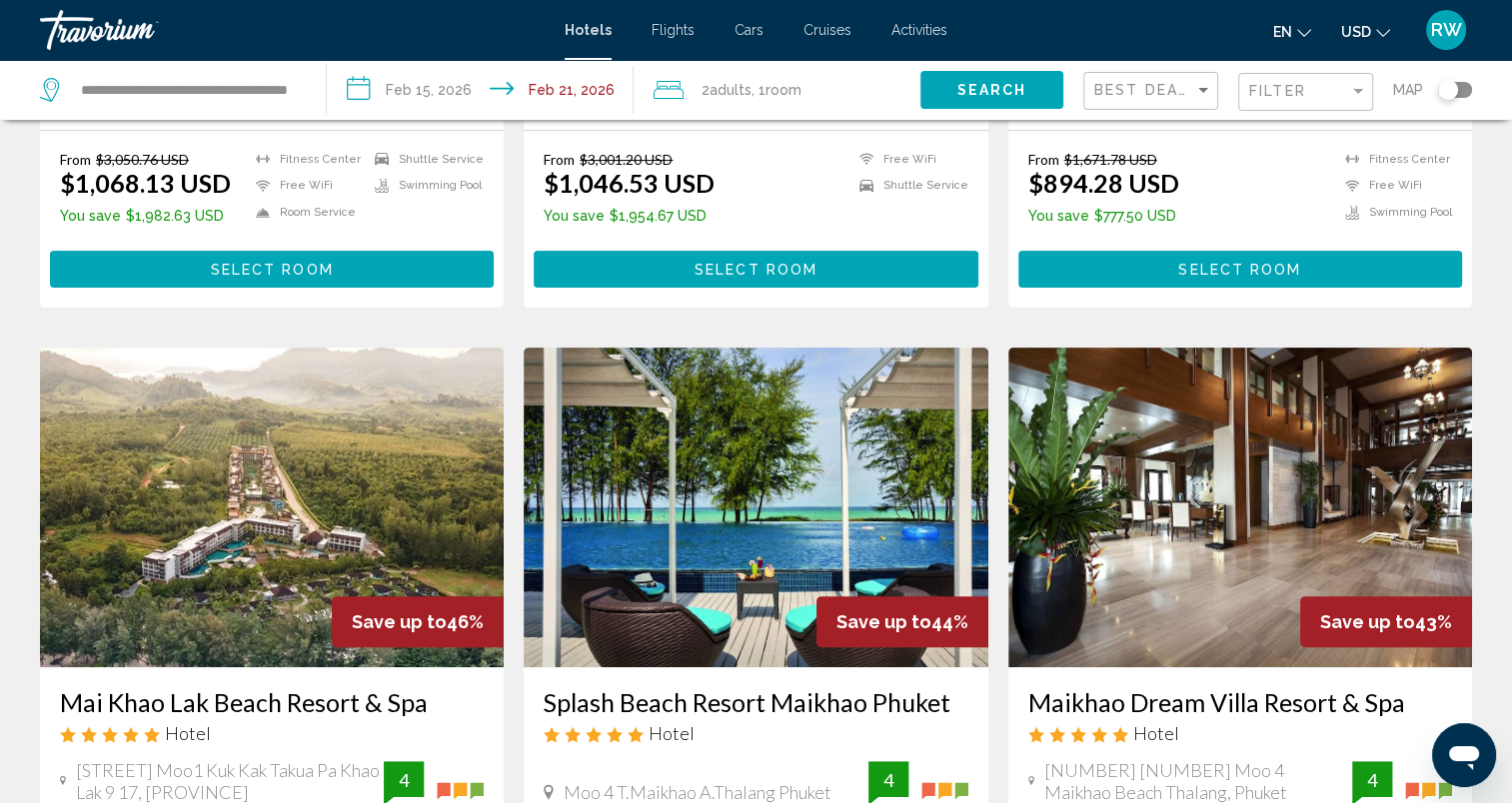 scroll, scrollTop: 823, scrollLeft: 0, axis: vertical 